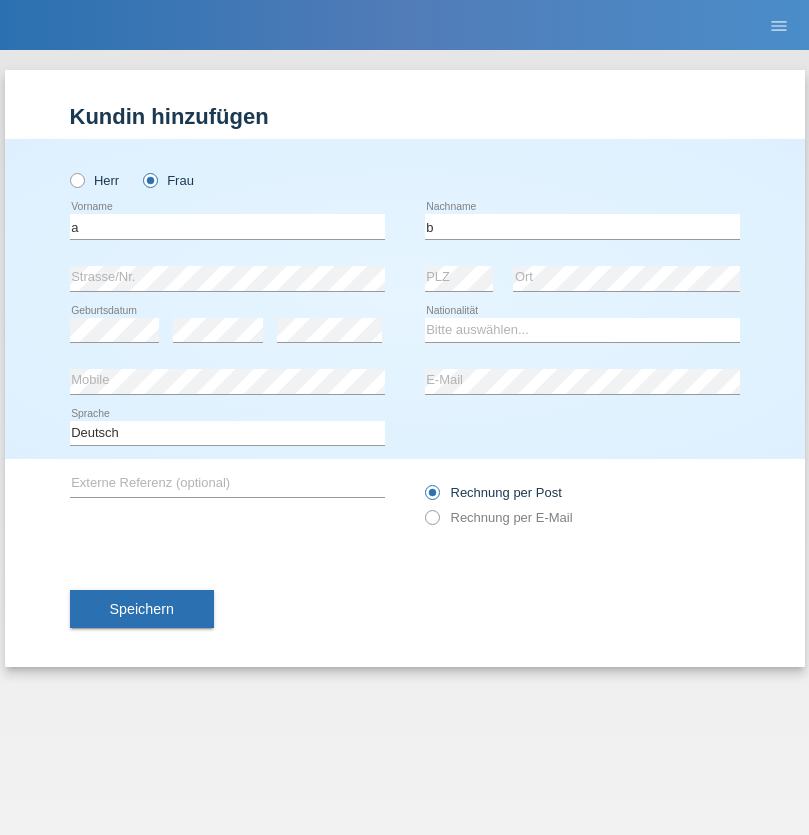 scroll, scrollTop: 0, scrollLeft: 0, axis: both 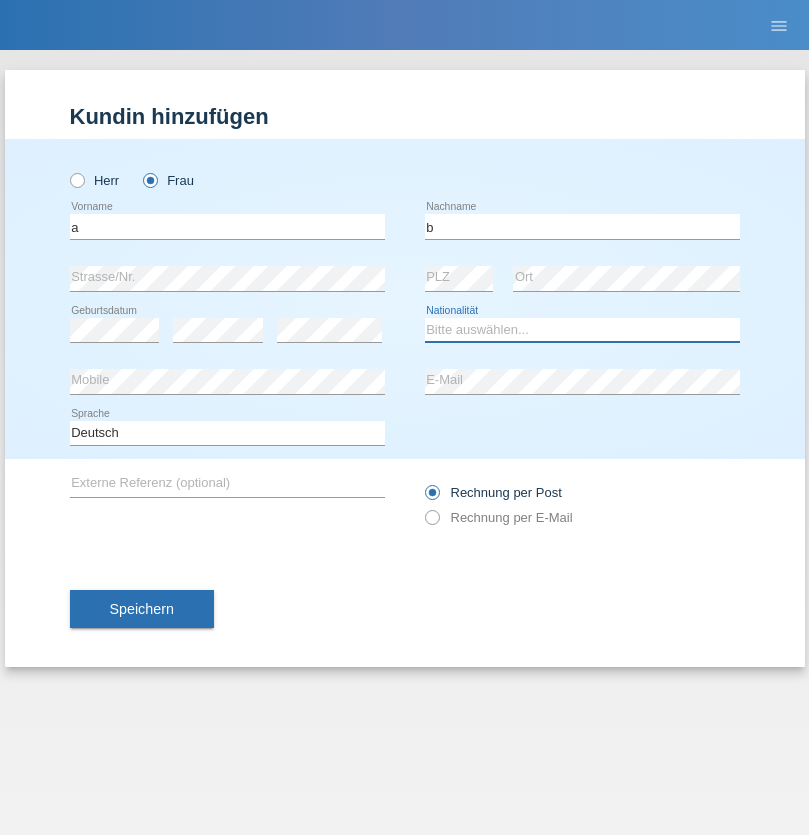 select on "CH" 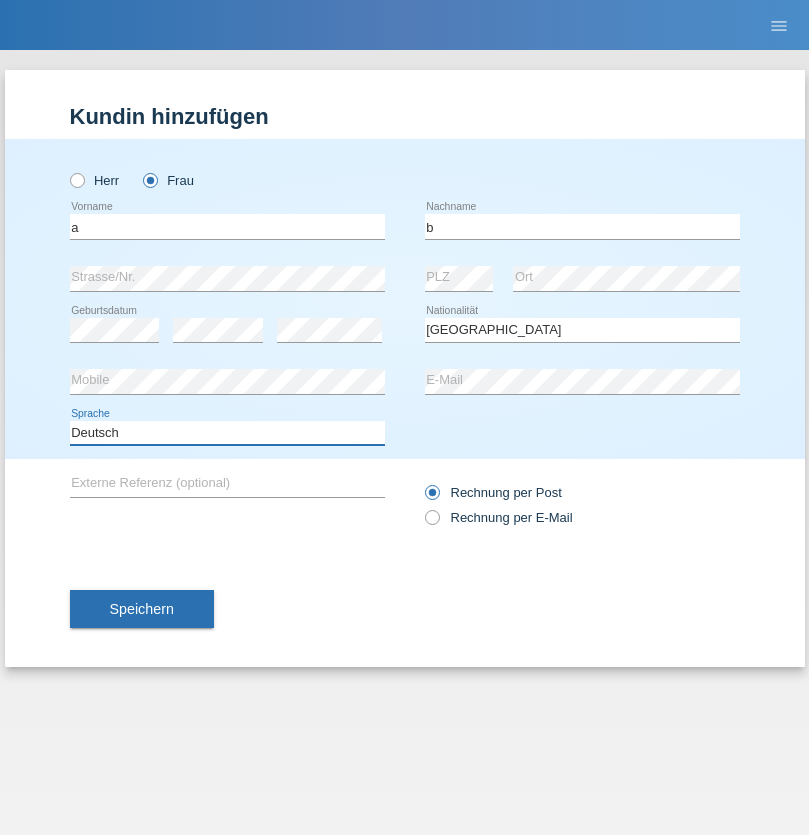 select on "en" 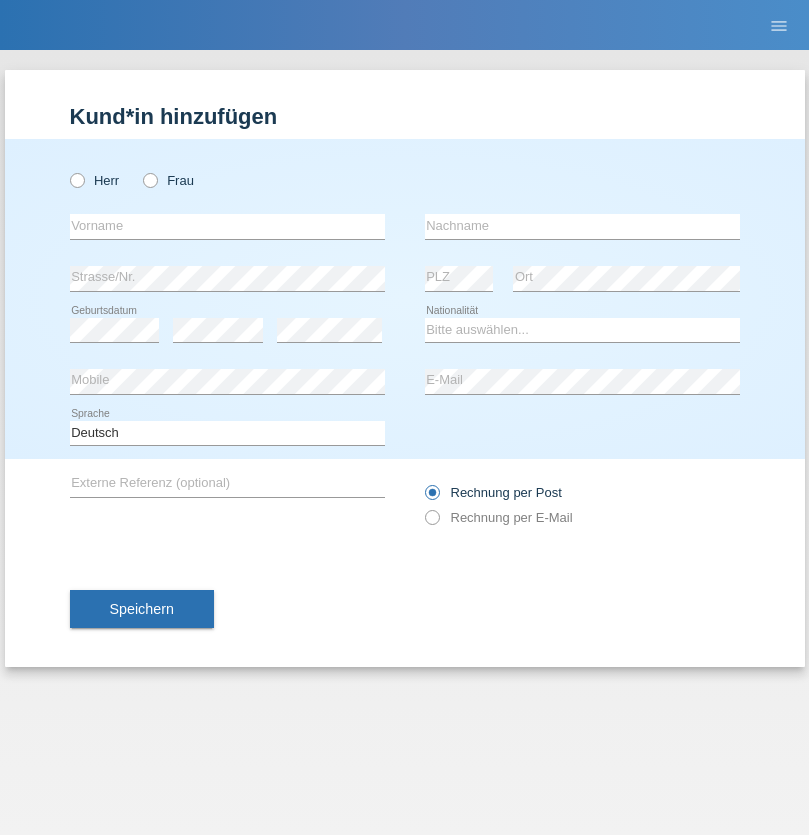 scroll, scrollTop: 0, scrollLeft: 0, axis: both 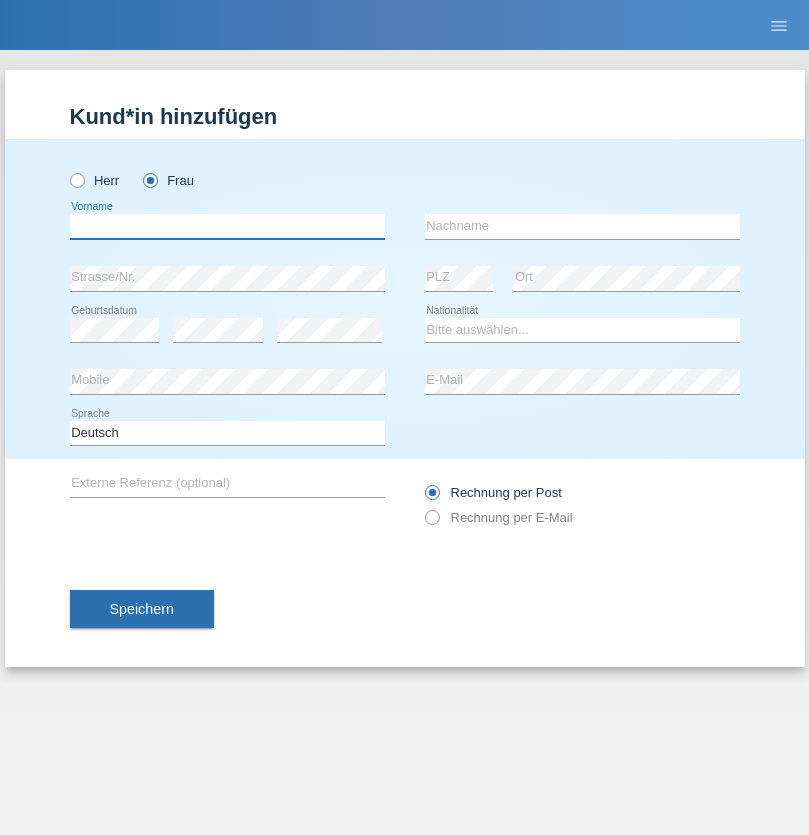 click at bounding box center [227, 226] 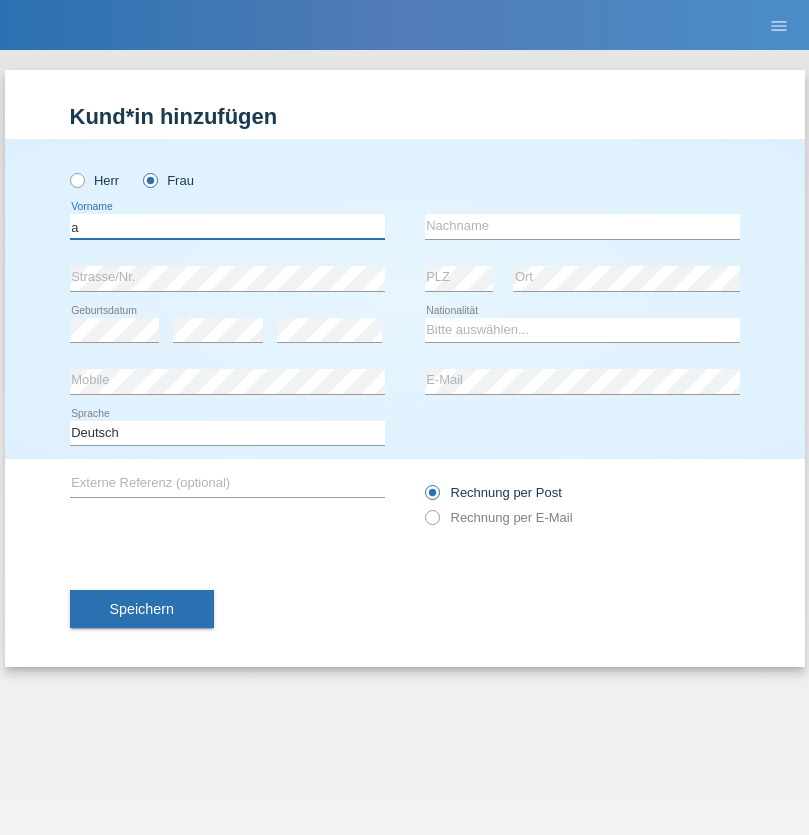 type on "a" 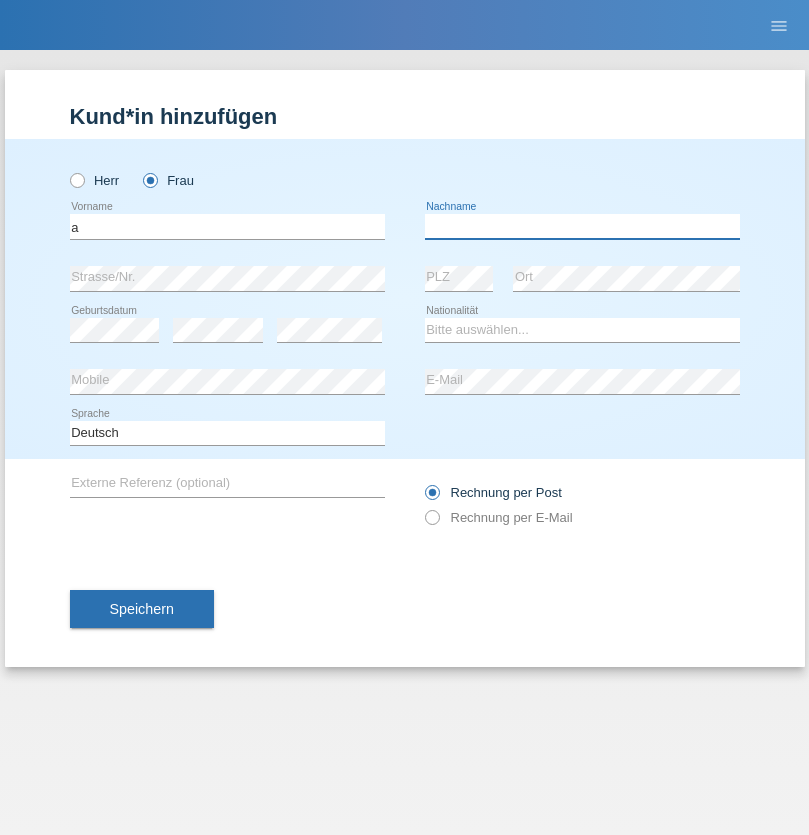click at bounding box center (582, 226) 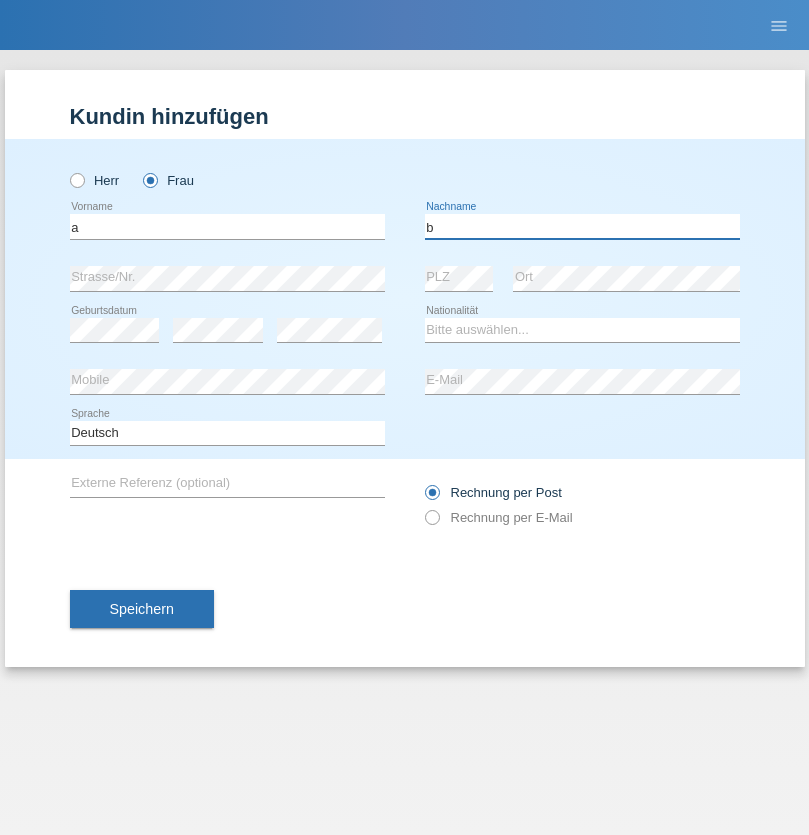 type on "b" 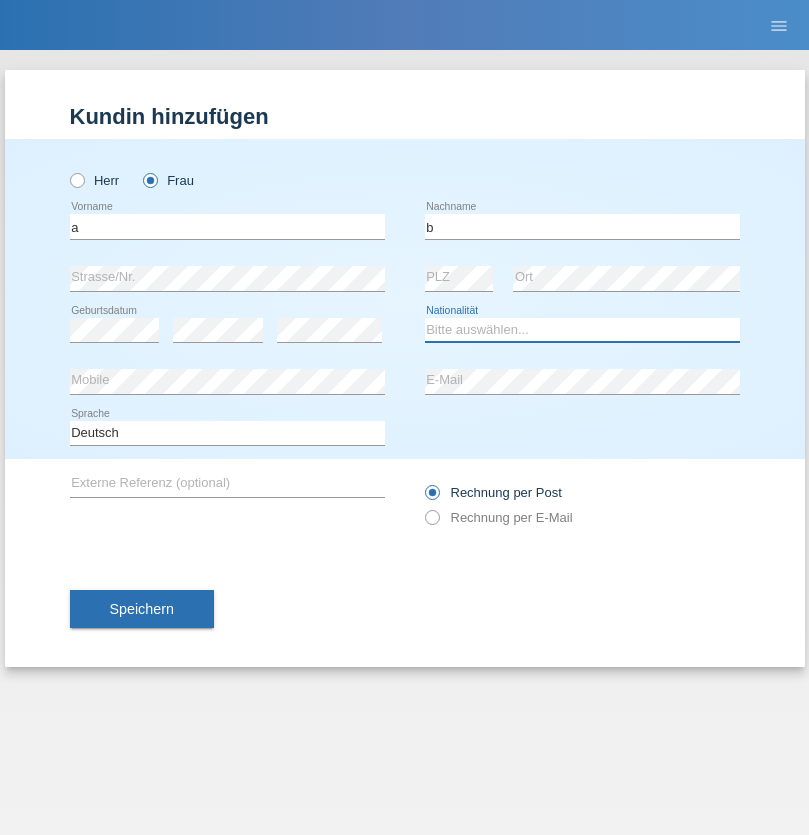 select on "CH" 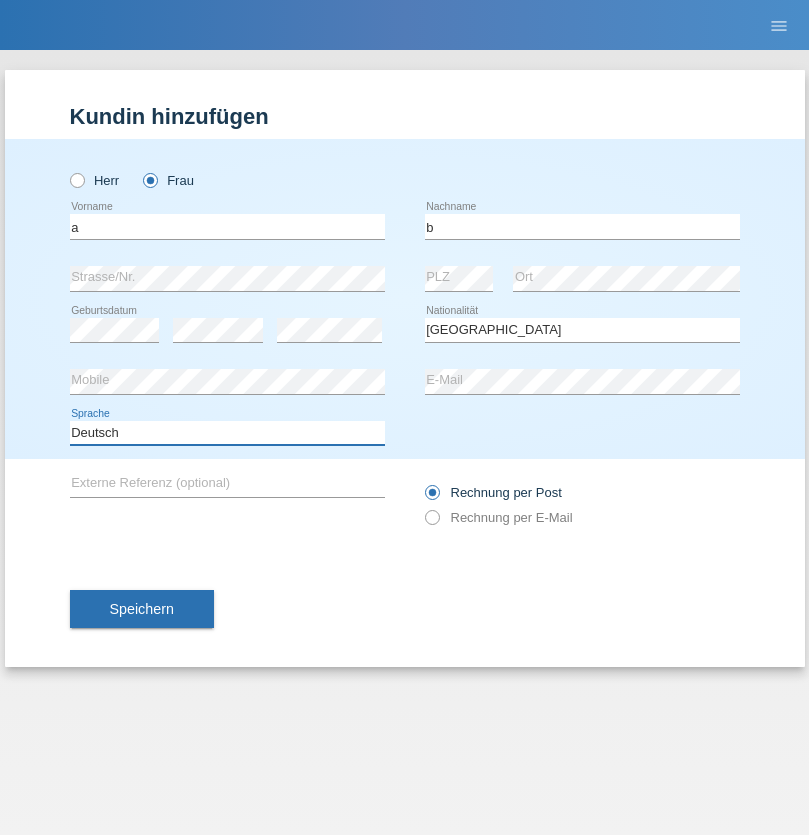 select on "en" 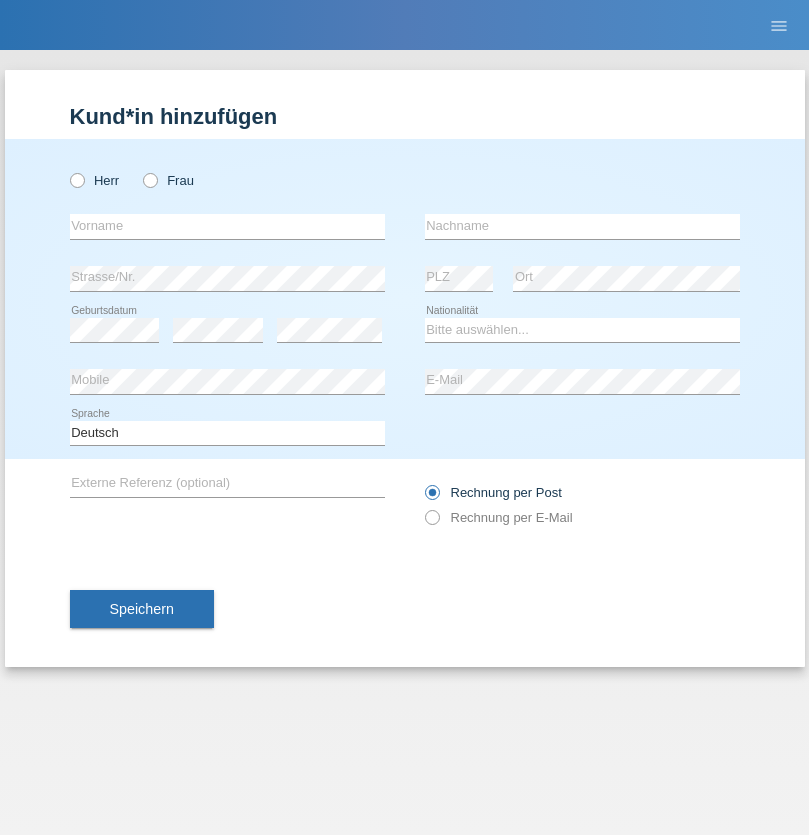 scroll, scrollTop: 0, scrollLeft: 0, axis: both 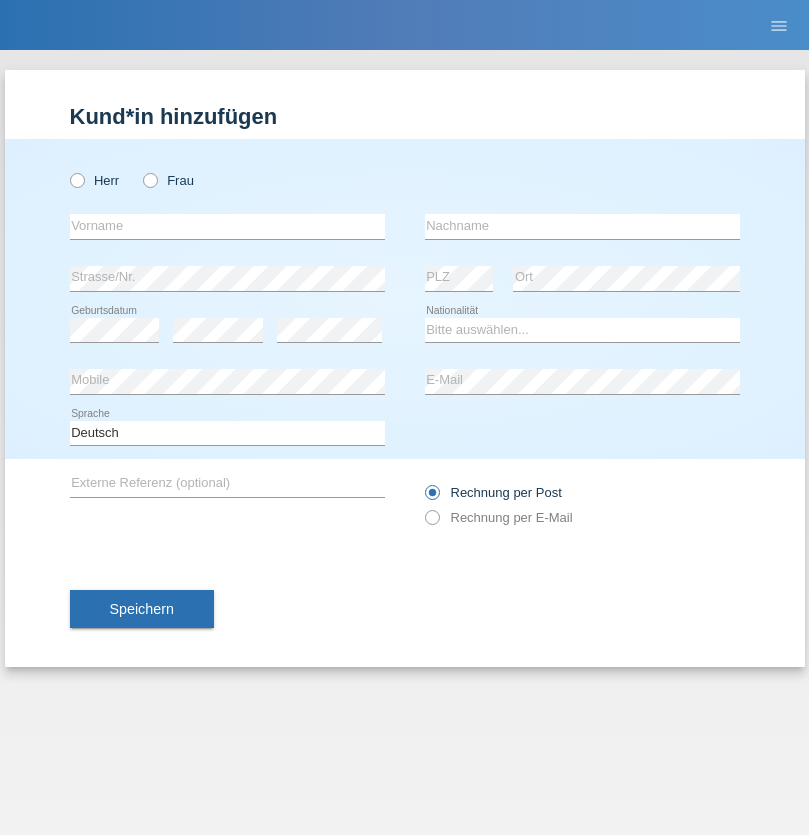 radio on "true" 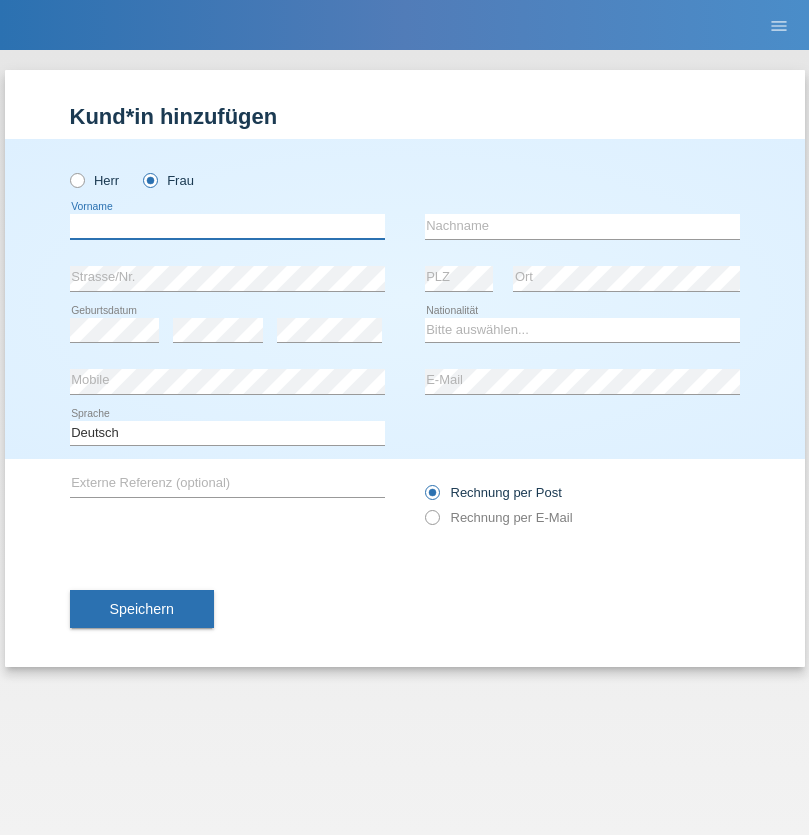 click at bounding box center [227, 226] 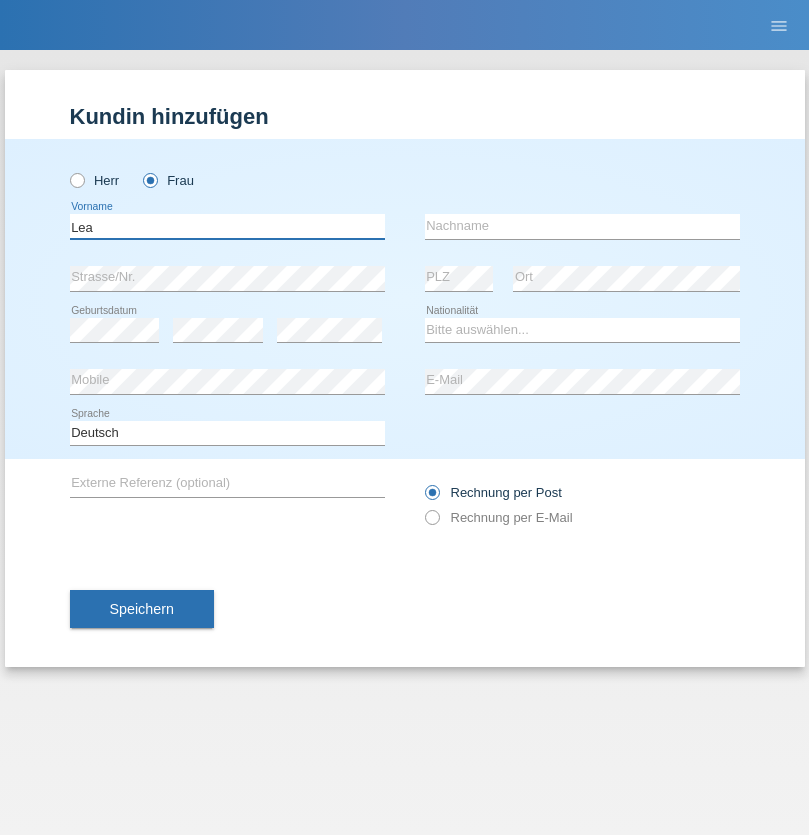 type on "Lea" 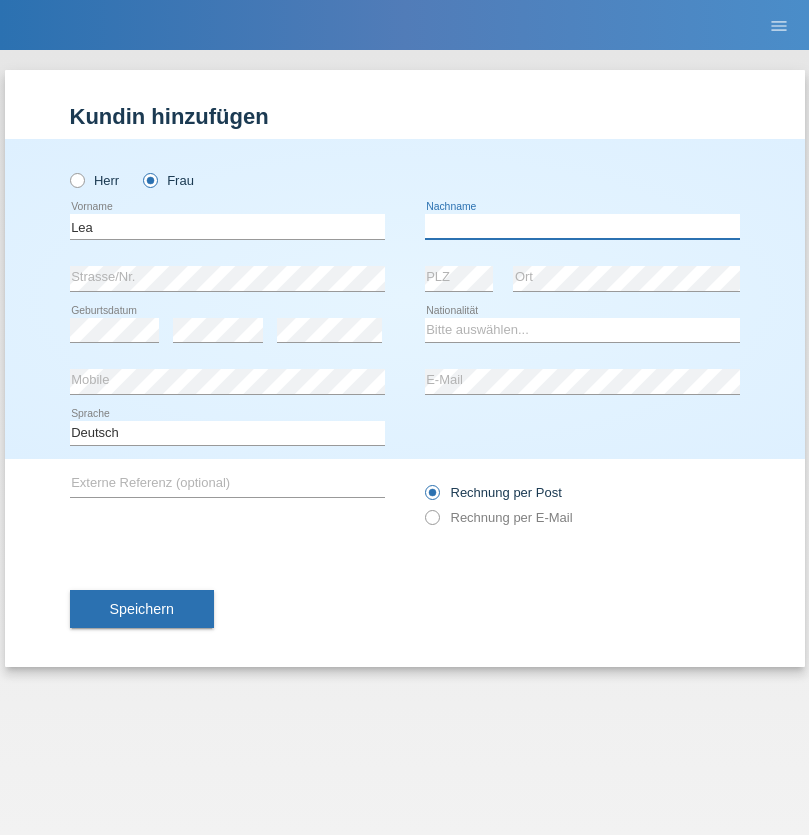 click at bounding box center [582, 226] 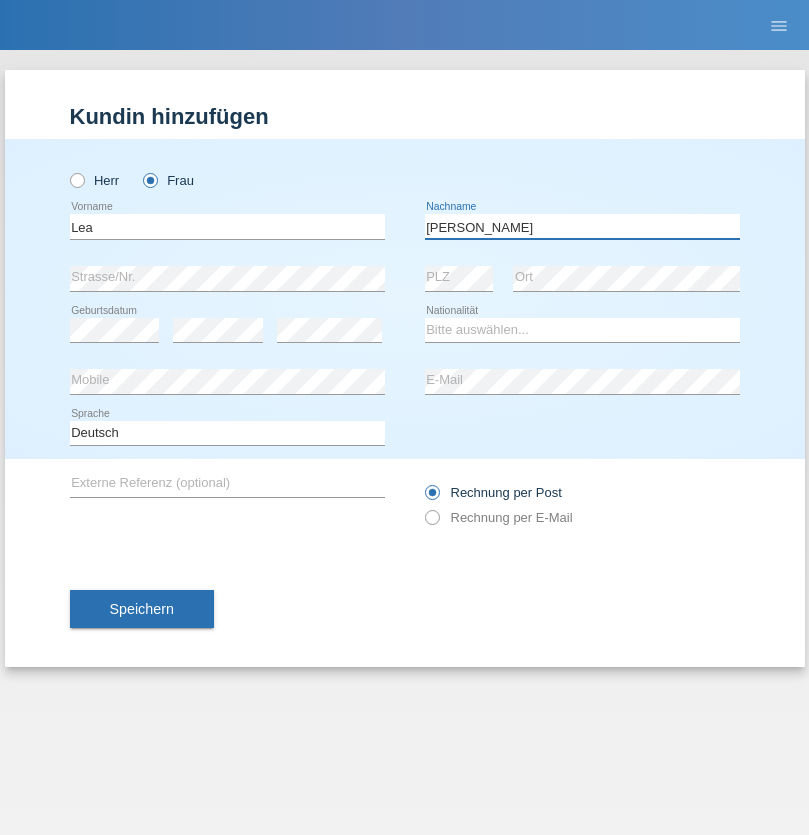 type on "Dietsche" 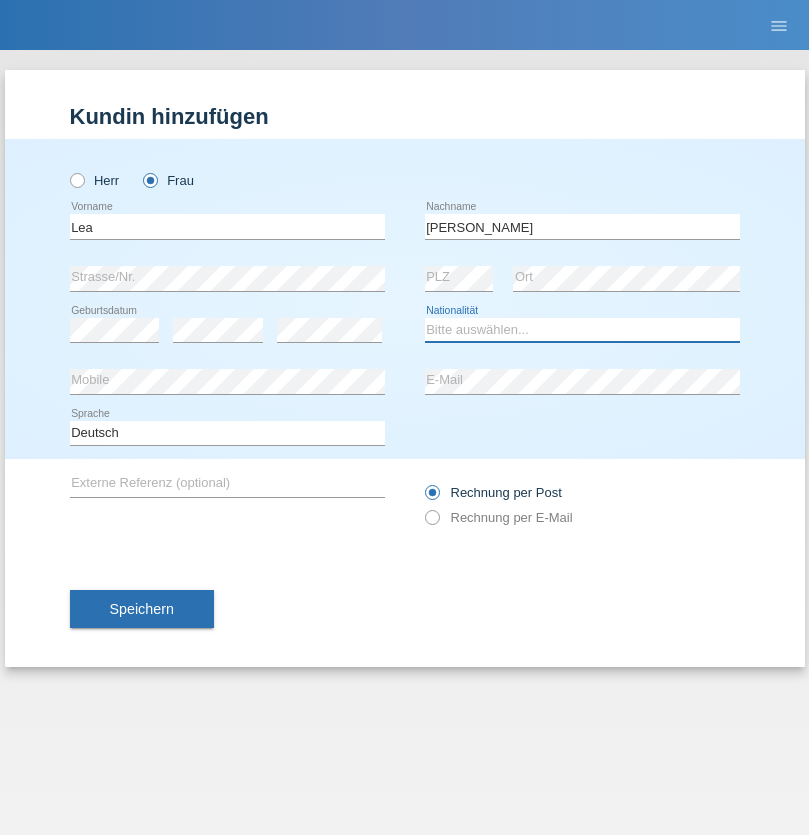 select on "CH" 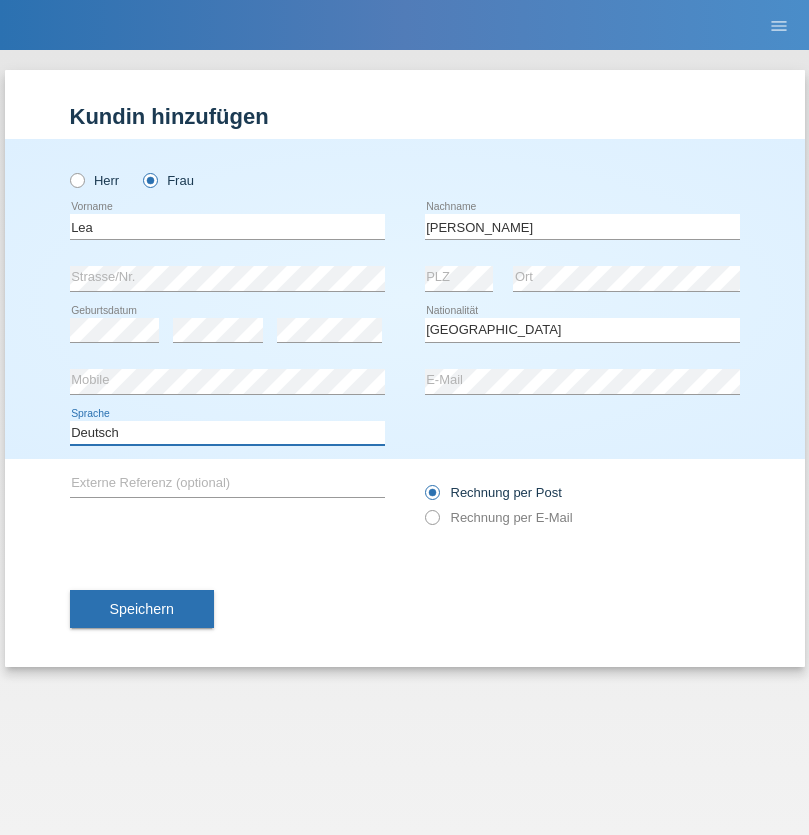 select on "en" 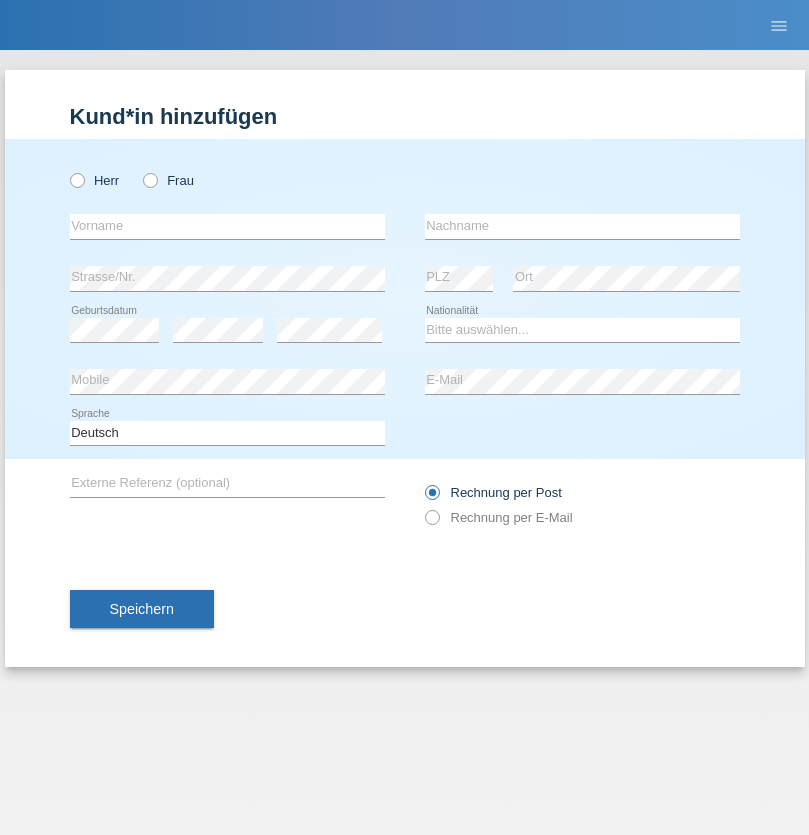 scroll, scrollTop: 0, scrollLeft: 0, axis: both 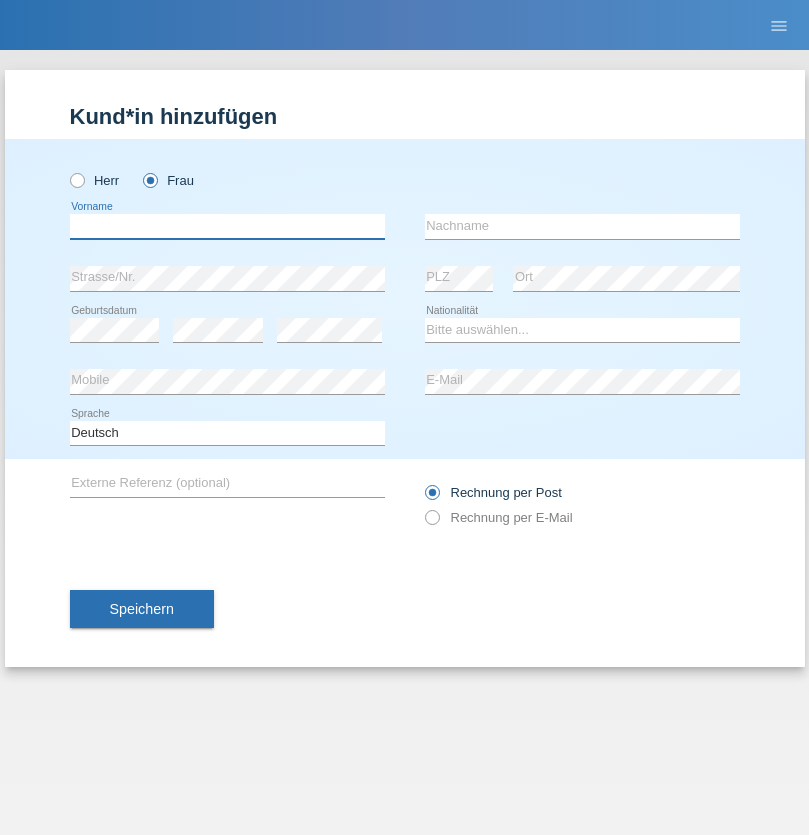click at bounding box center (227, 226) 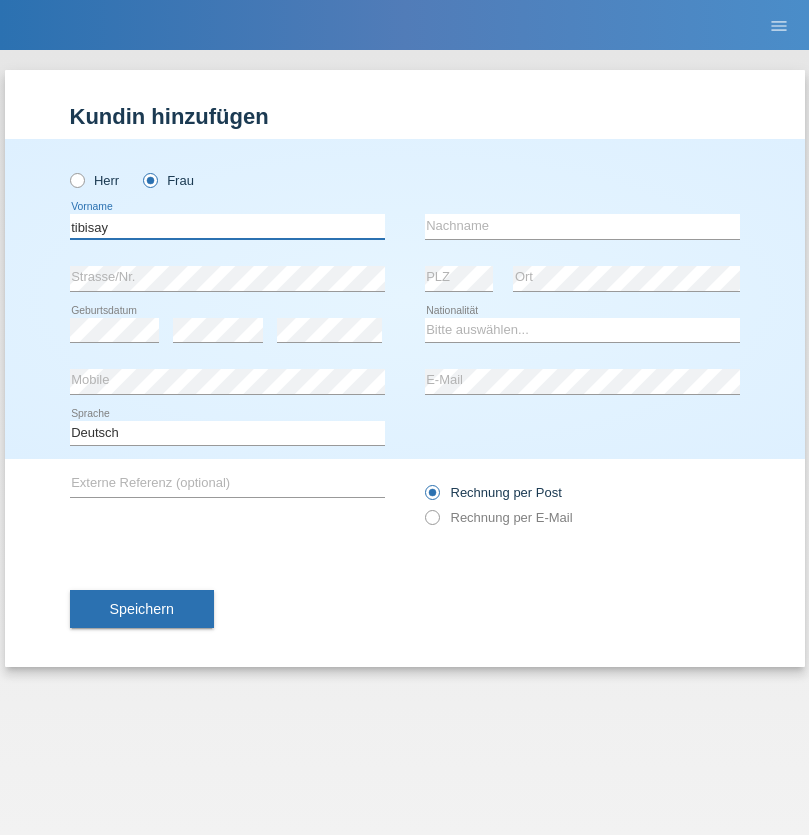 type on "tibisay" 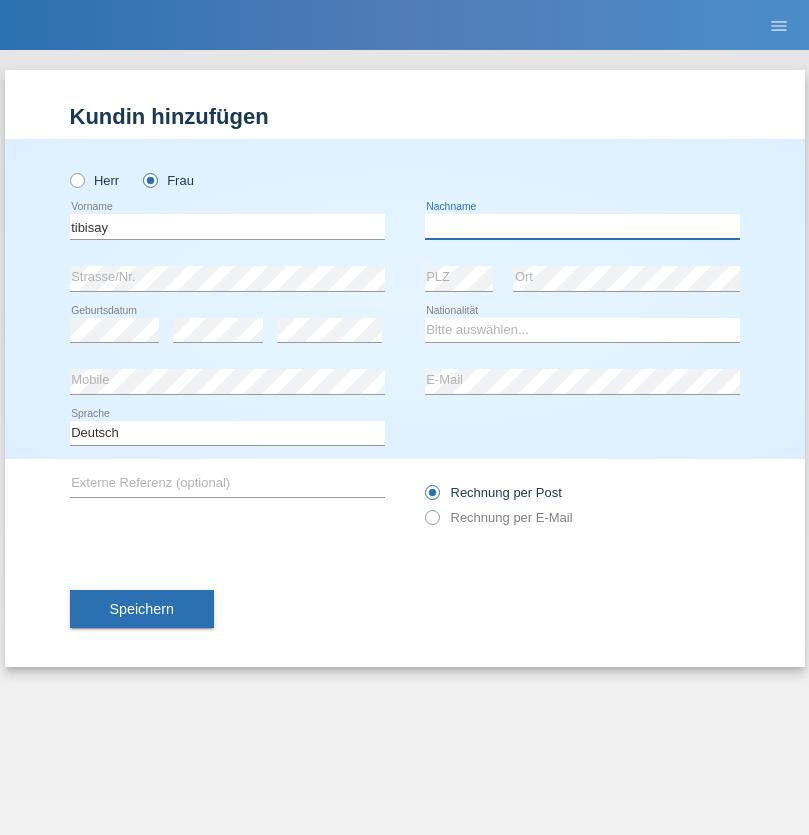 click at bounding box center [582, 226] 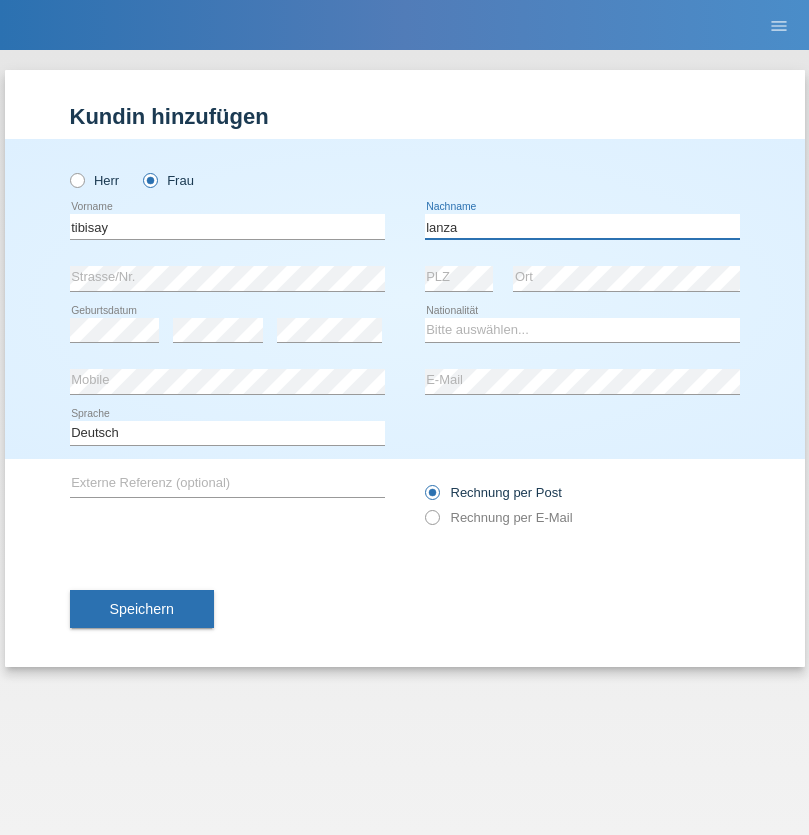type on "lanza" 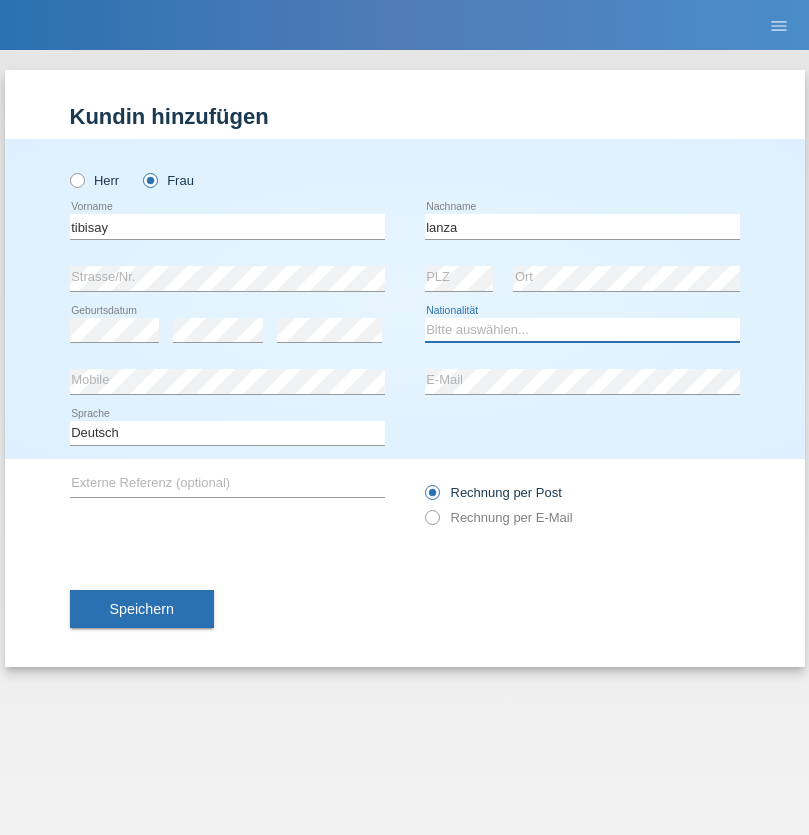 select on "VE" 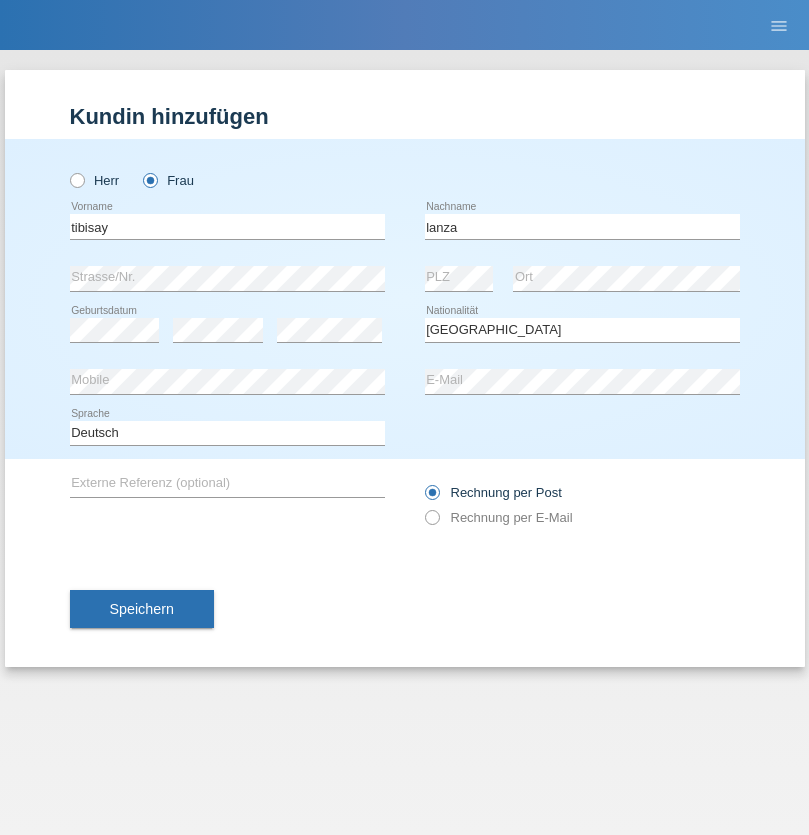select on "C" 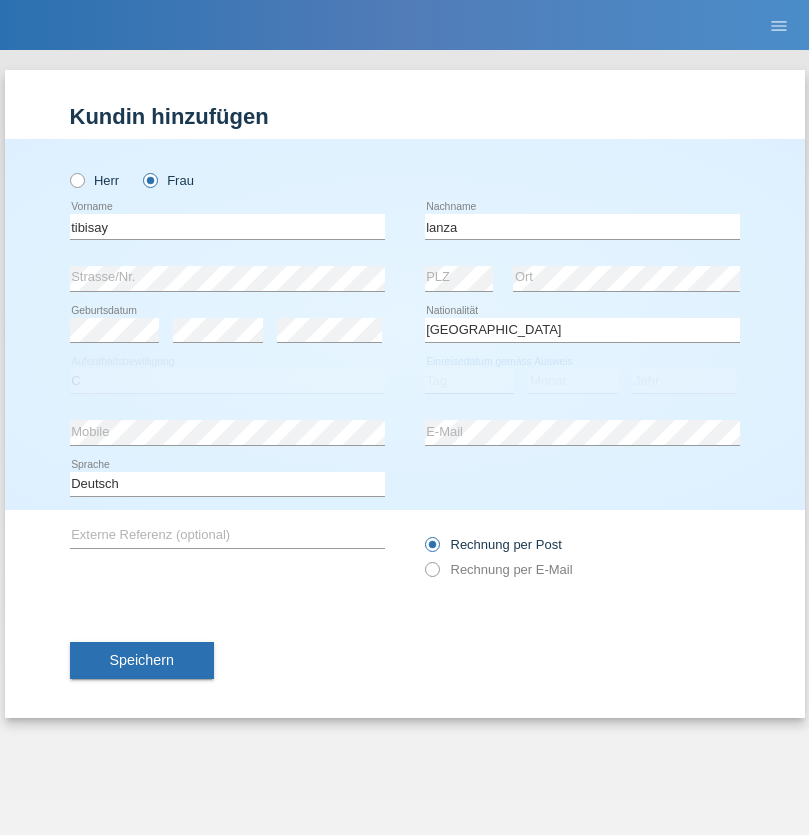 select on "26" 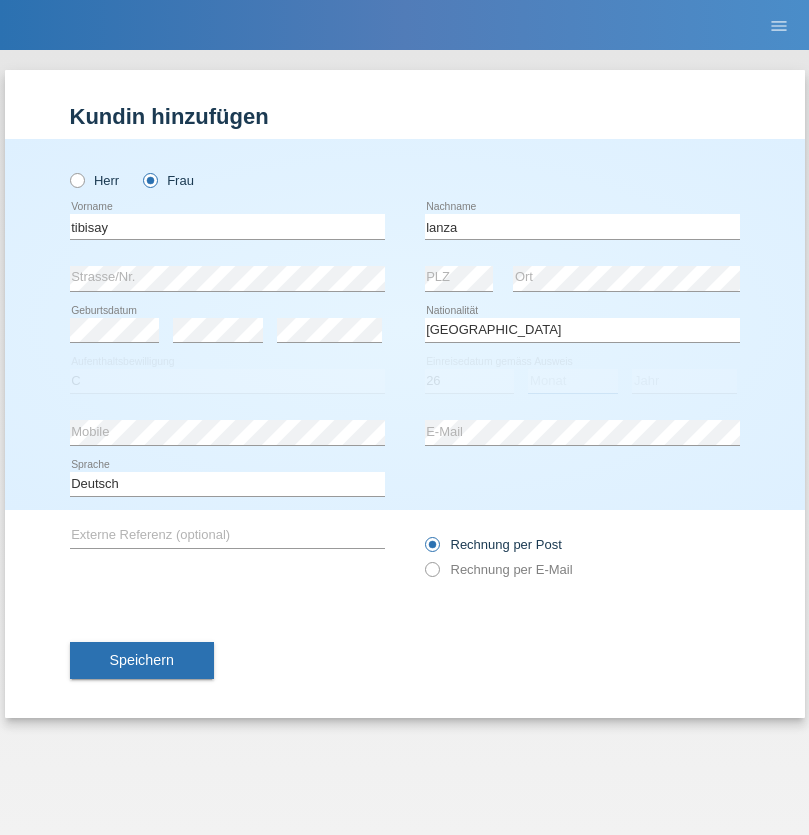 select on "06" 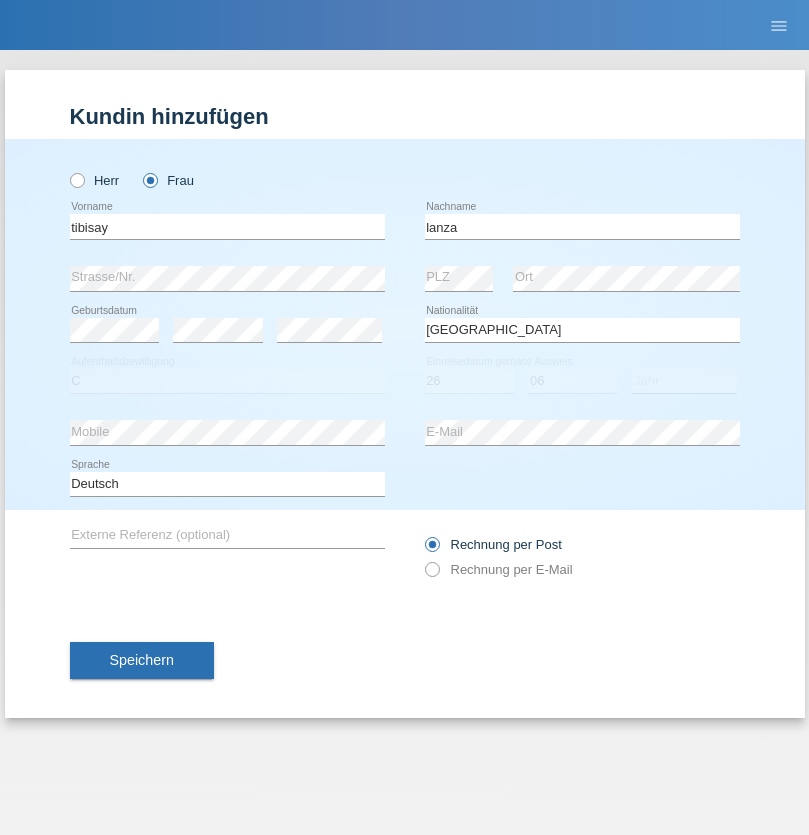select on "2016" 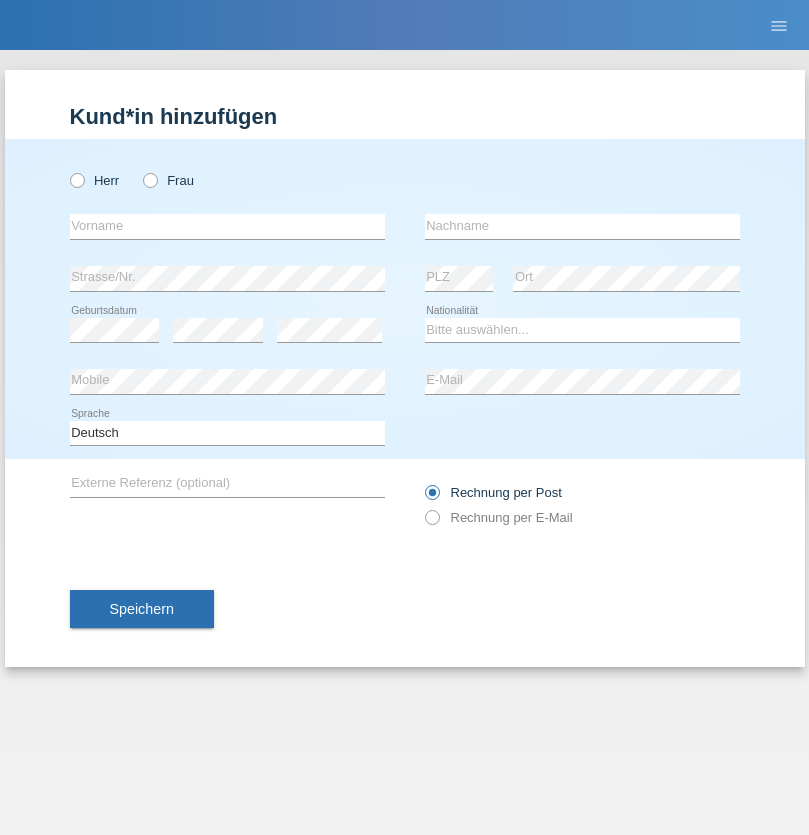 scroll, scrollTop: 0, scrollLeft: 0, axis: both 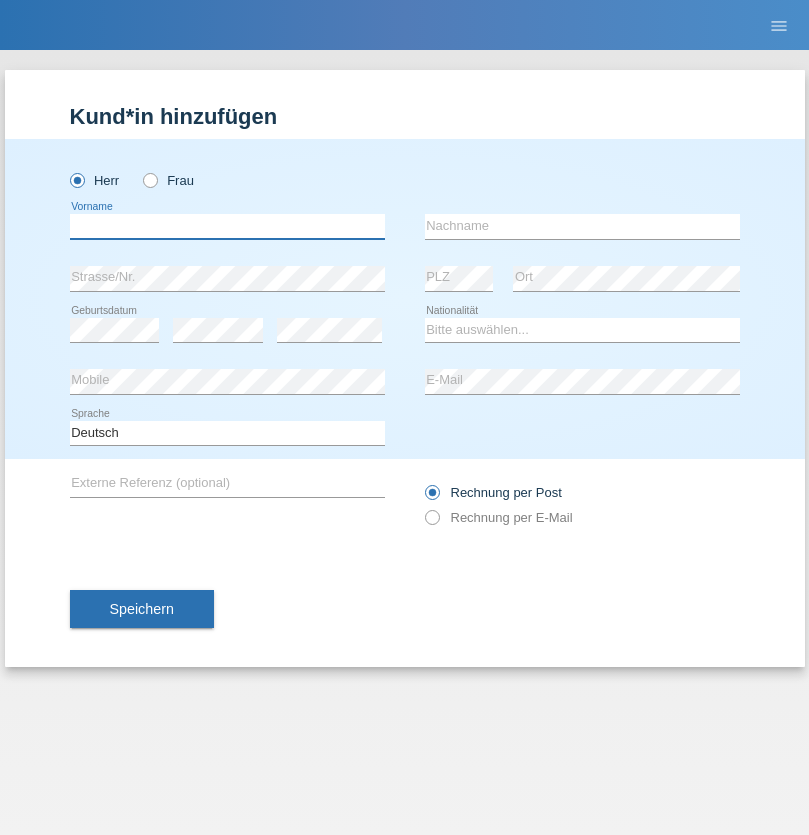 click at bounding box center [227, 226] 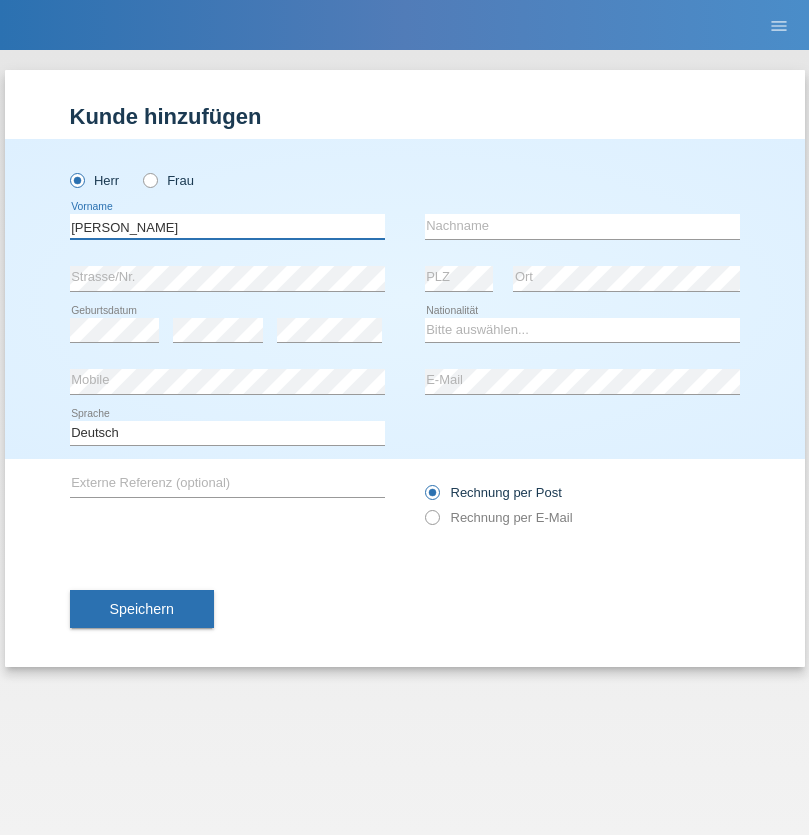 type on "[PERSON_NAME]" 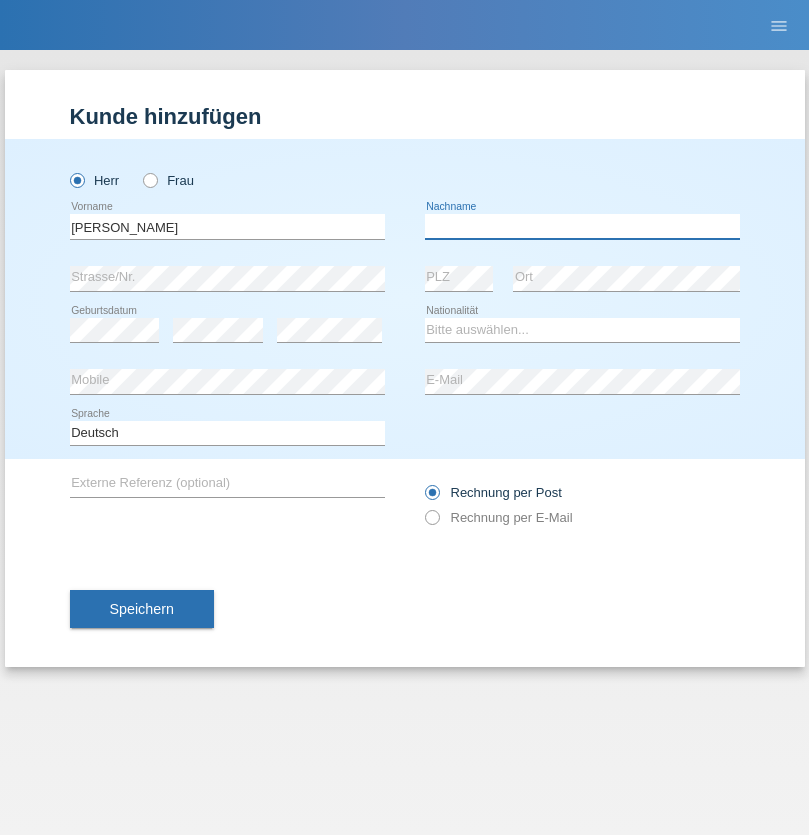 click at bounding box center [582, 226] 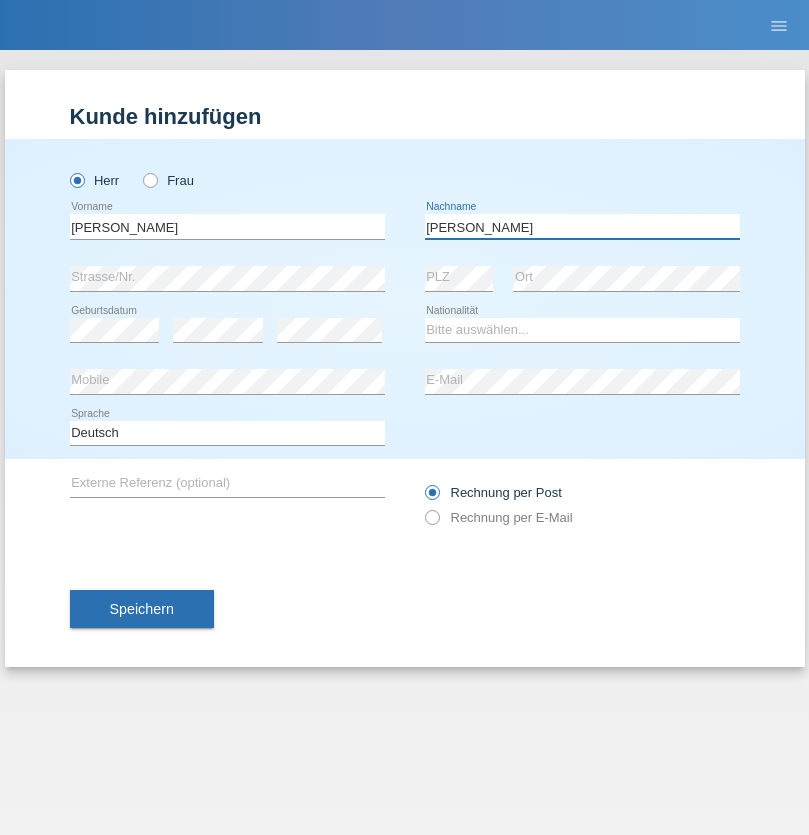 type on "[PERSON_NAME]" 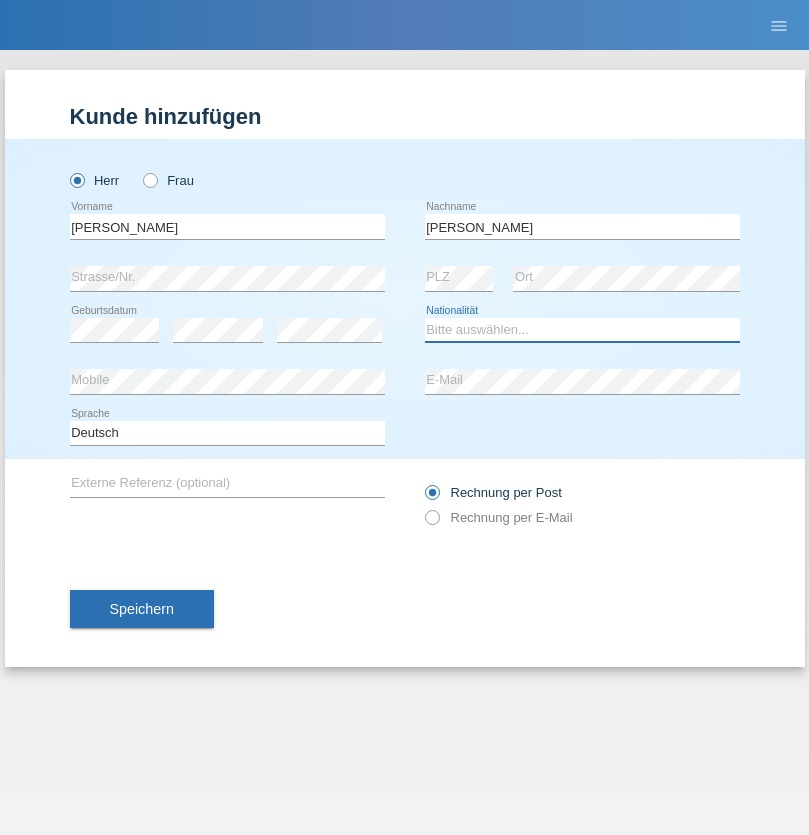 select on "NP" 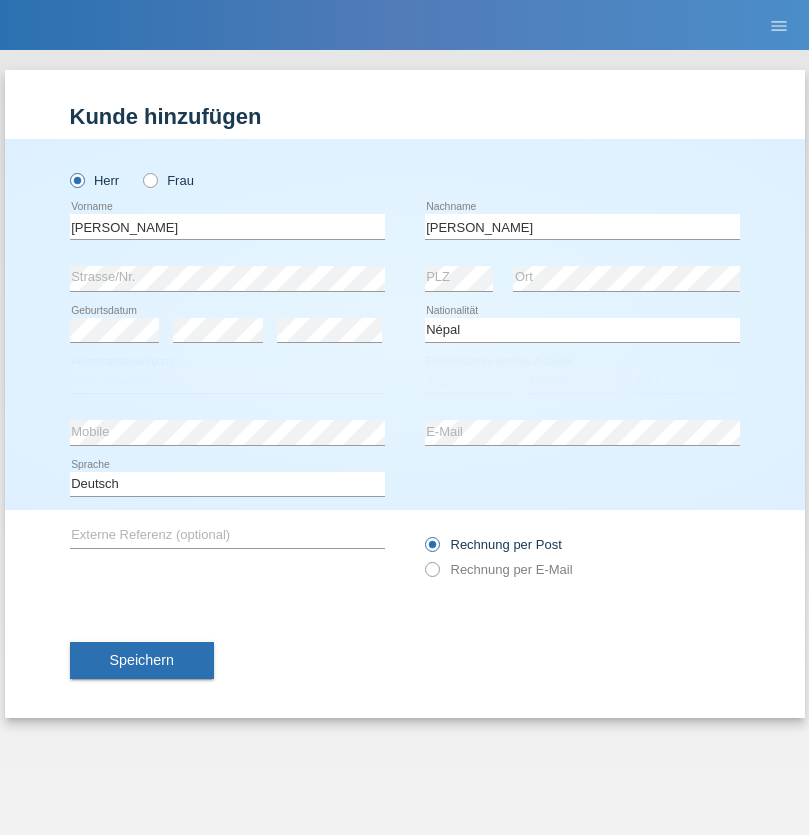 select on "C" 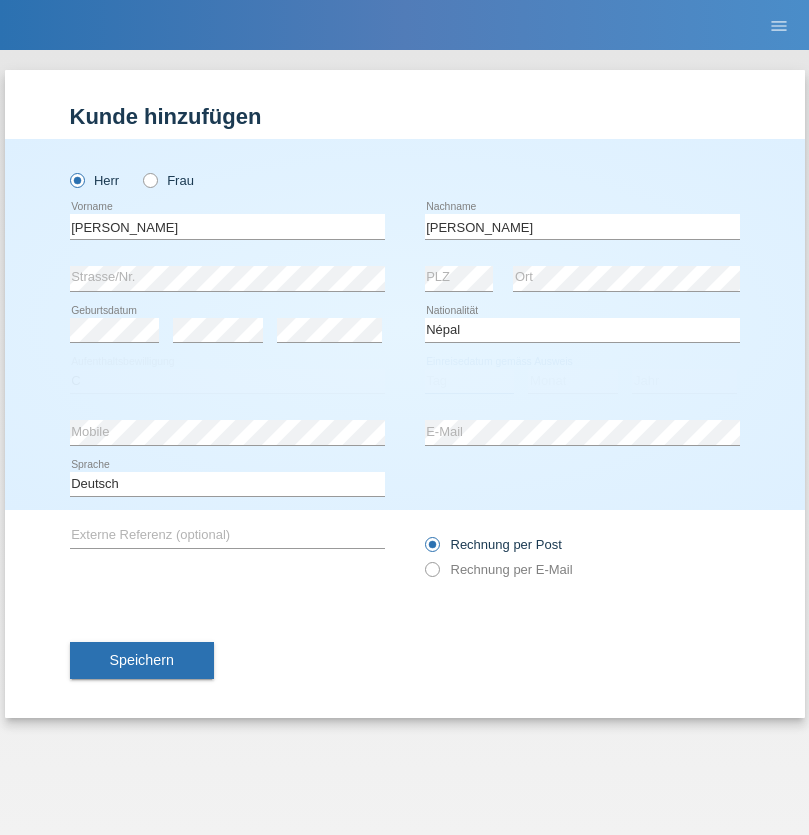 select on "29" 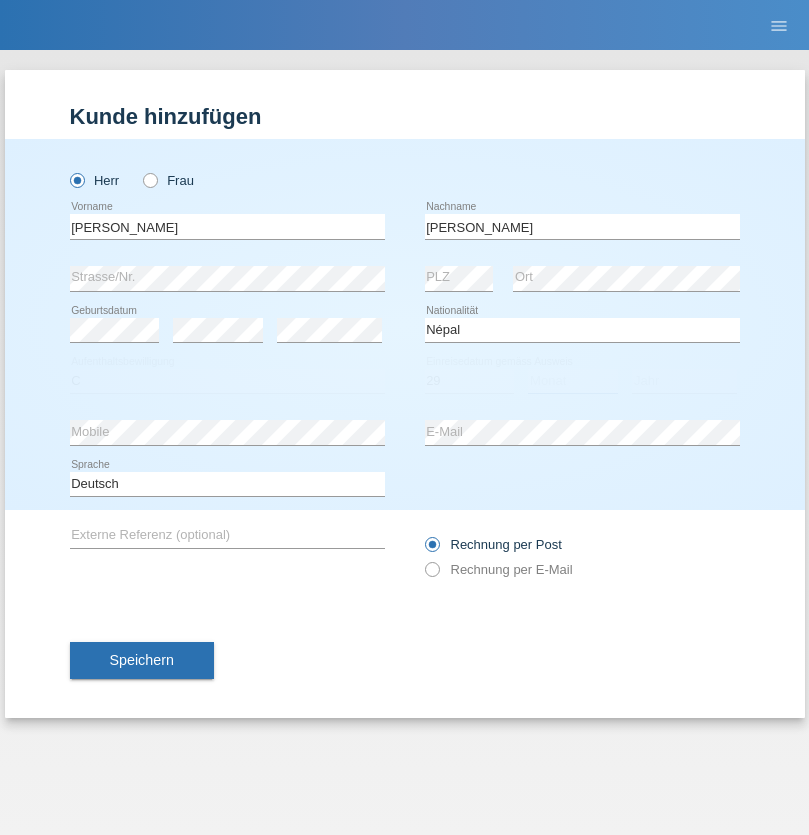 select on "07" 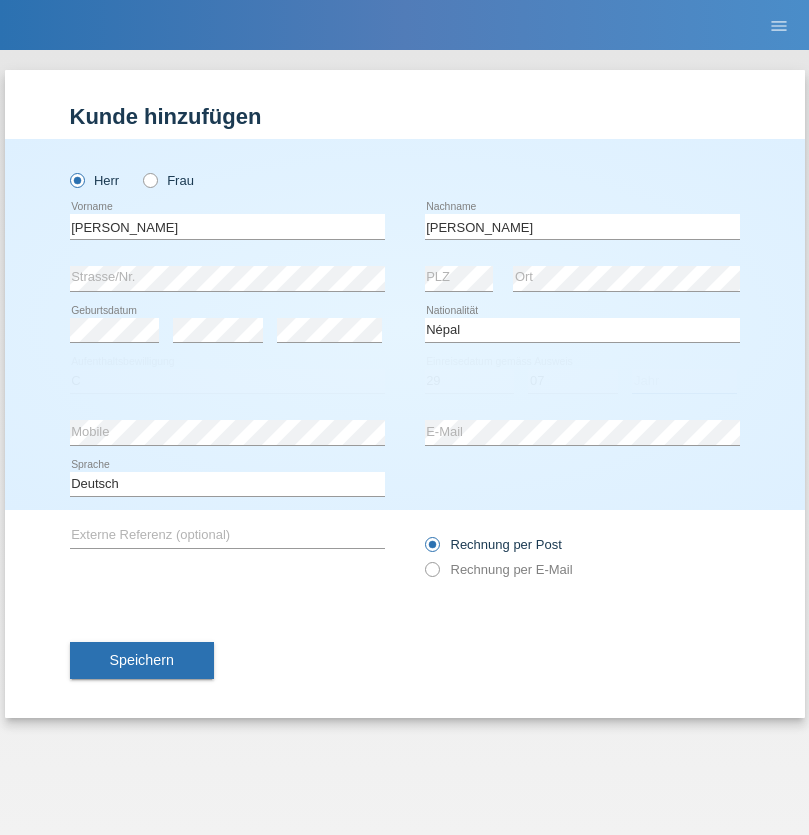 select on "2016" 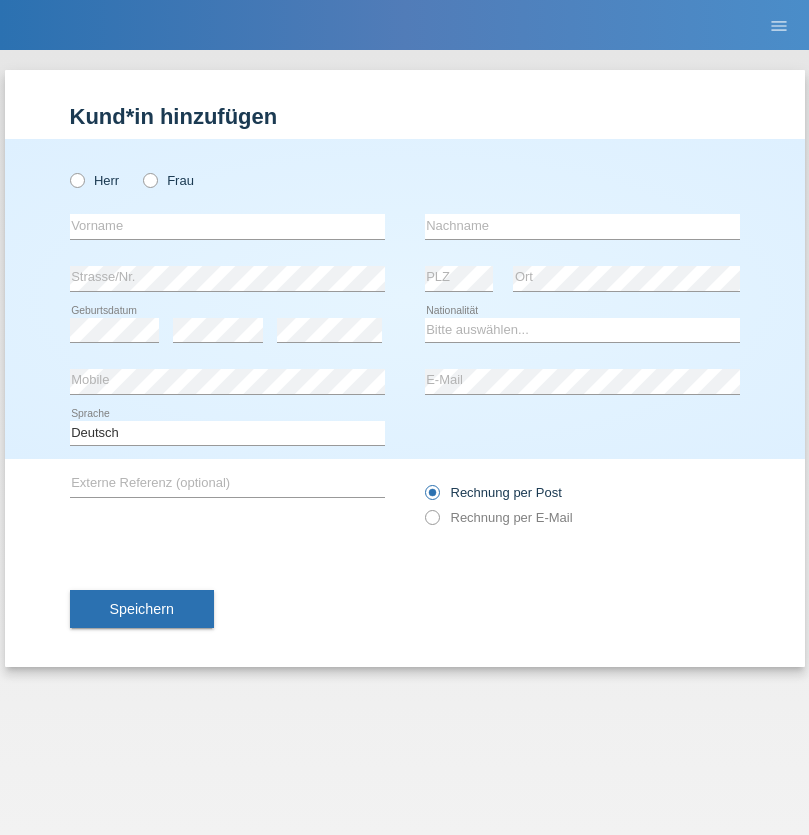 scroll, scrollTop: 0, scrollLeft: 0, axis: both 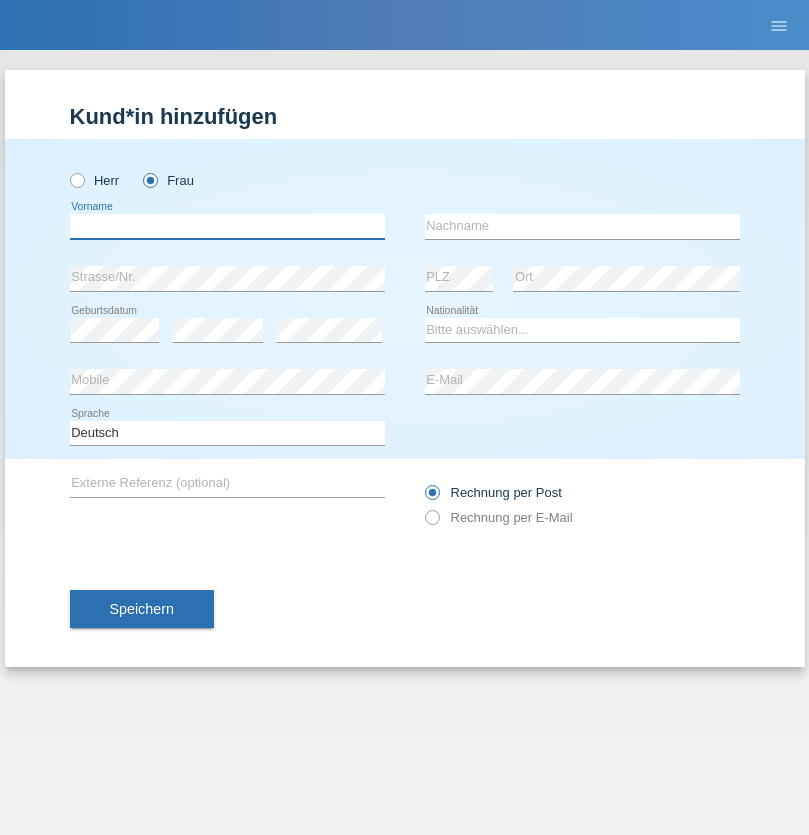 click at bounding box center (227, 226) 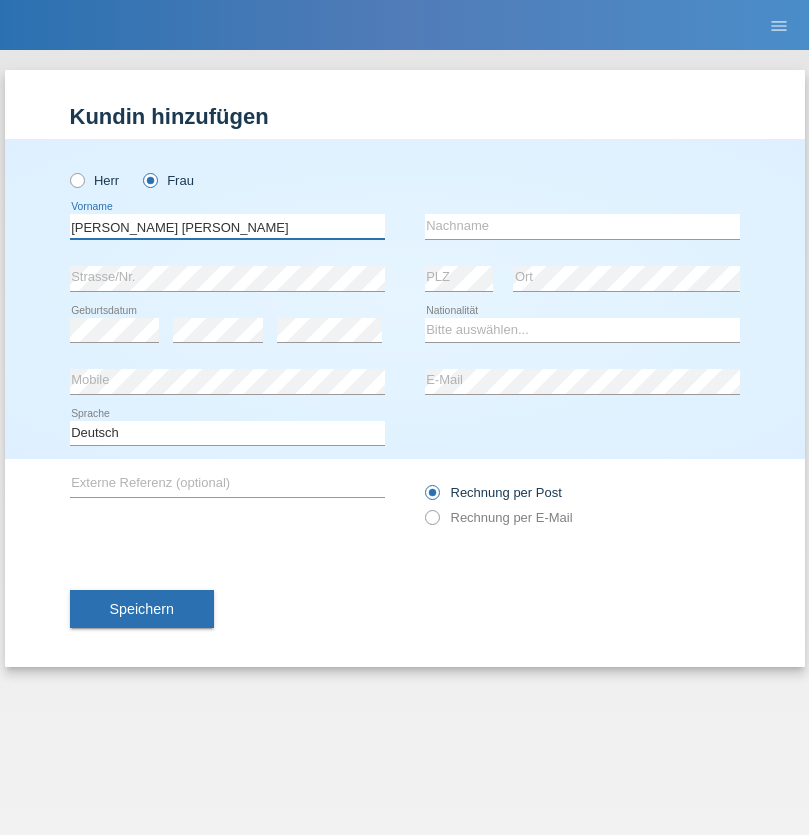 type on "MARIA FERNANDA" 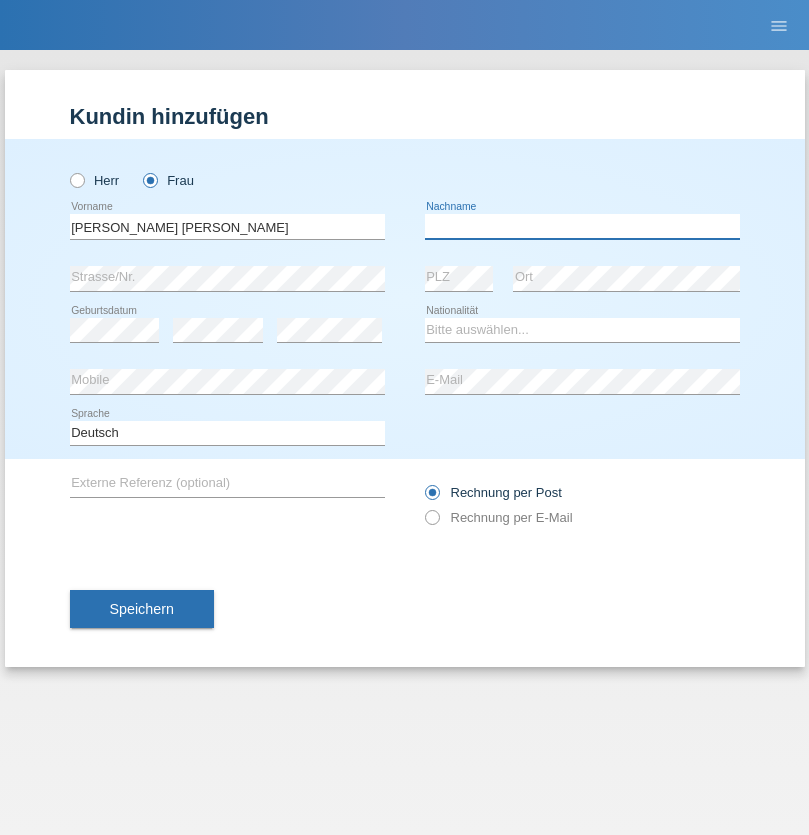 click at bounding box center [582, 226] 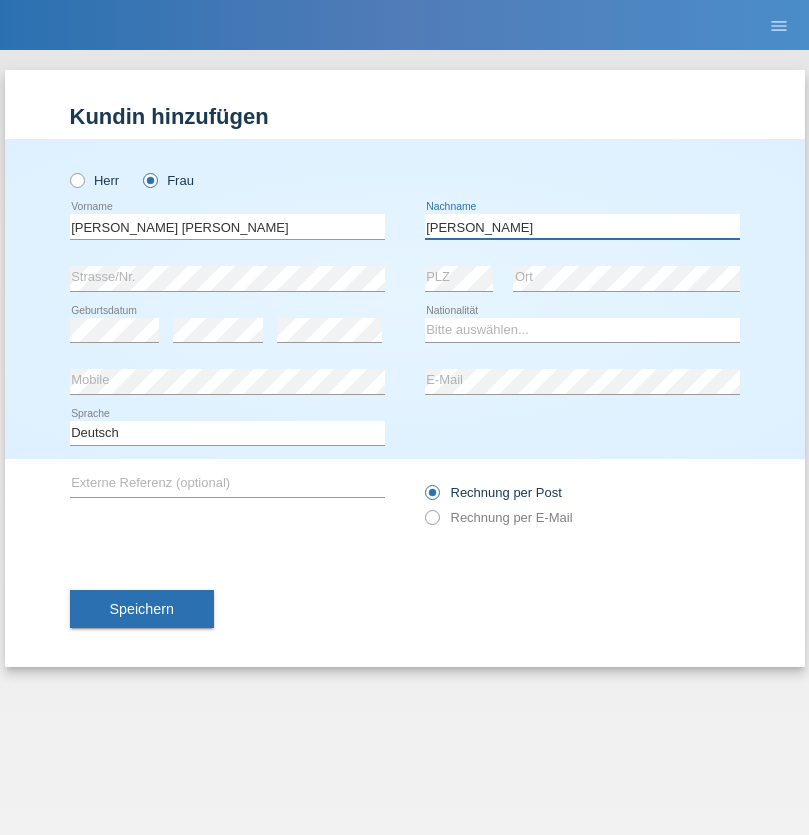 type on "GIRALDO" 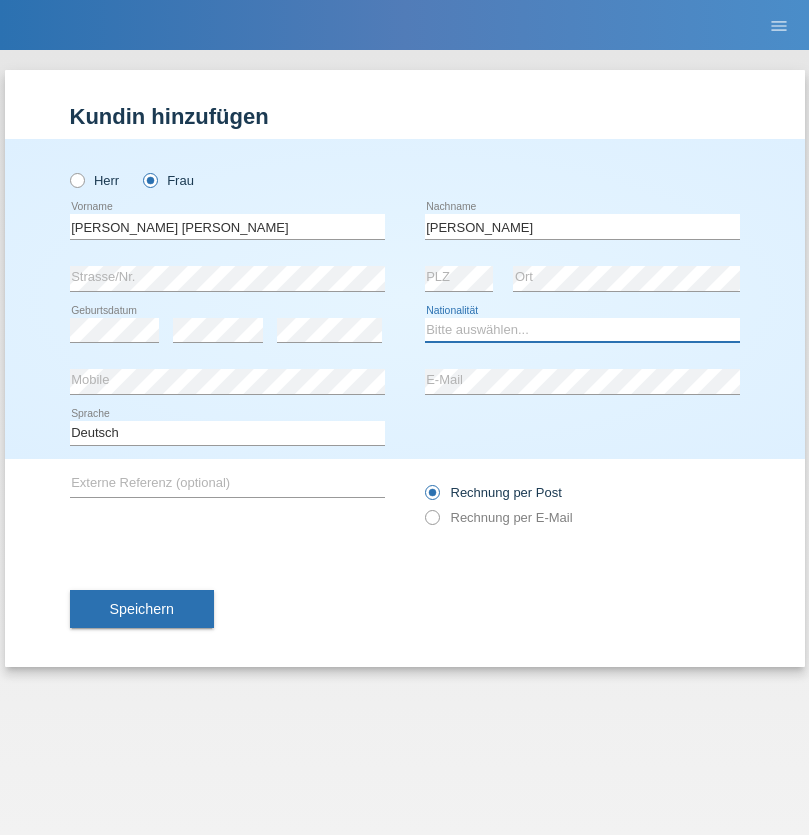 select on "VE" 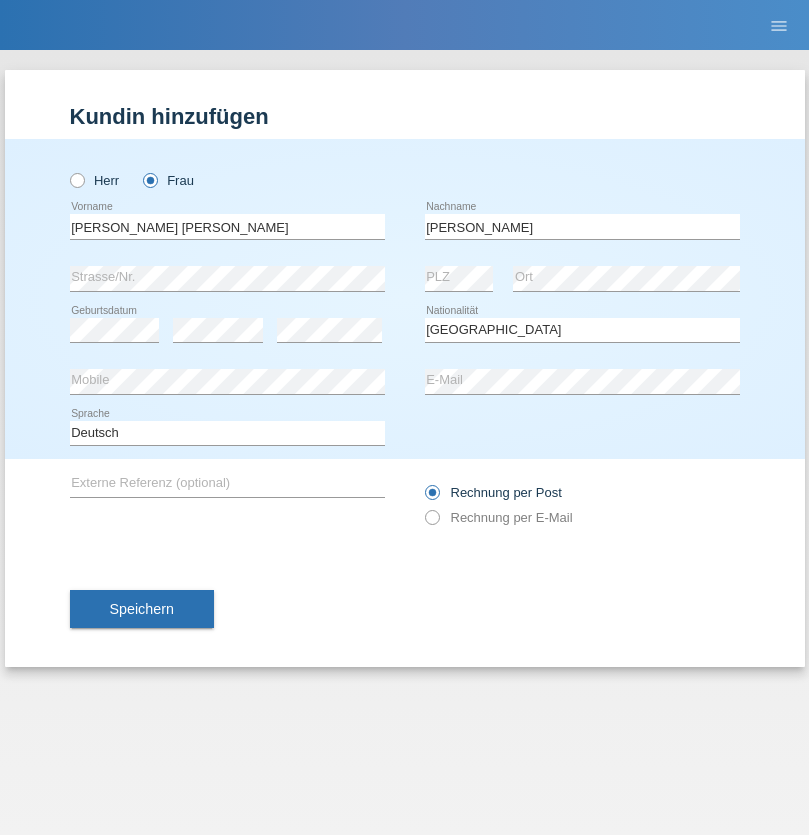 select on "C" 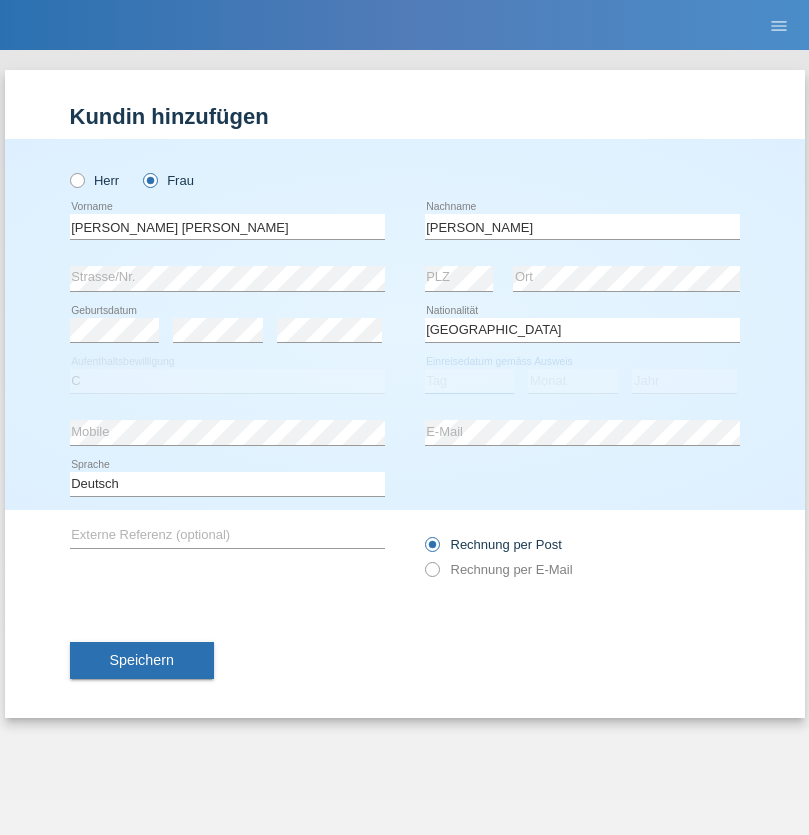 select on "25" 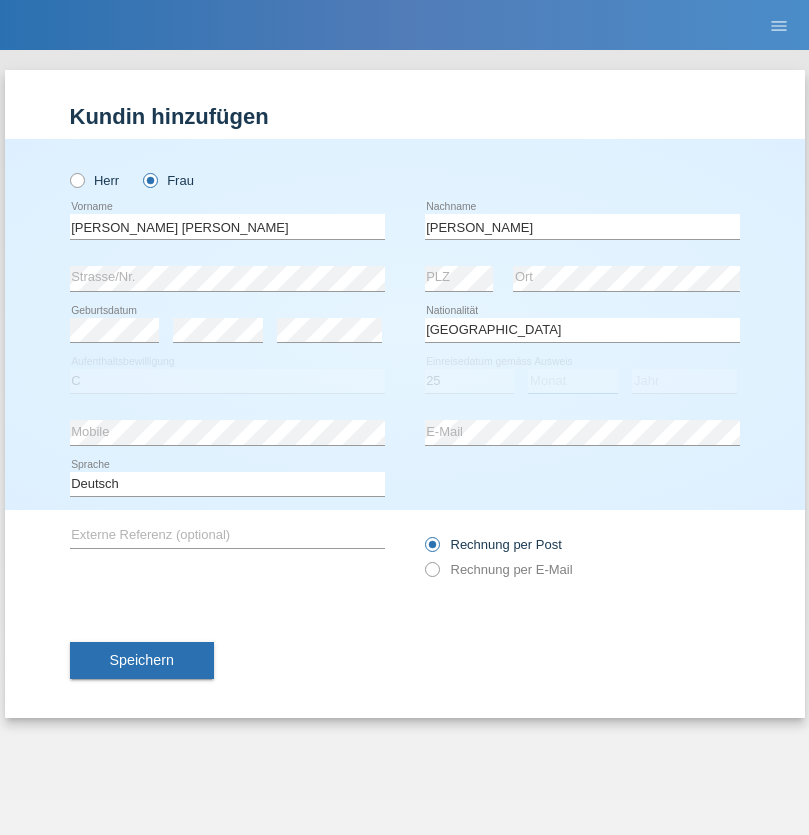 select on "07" 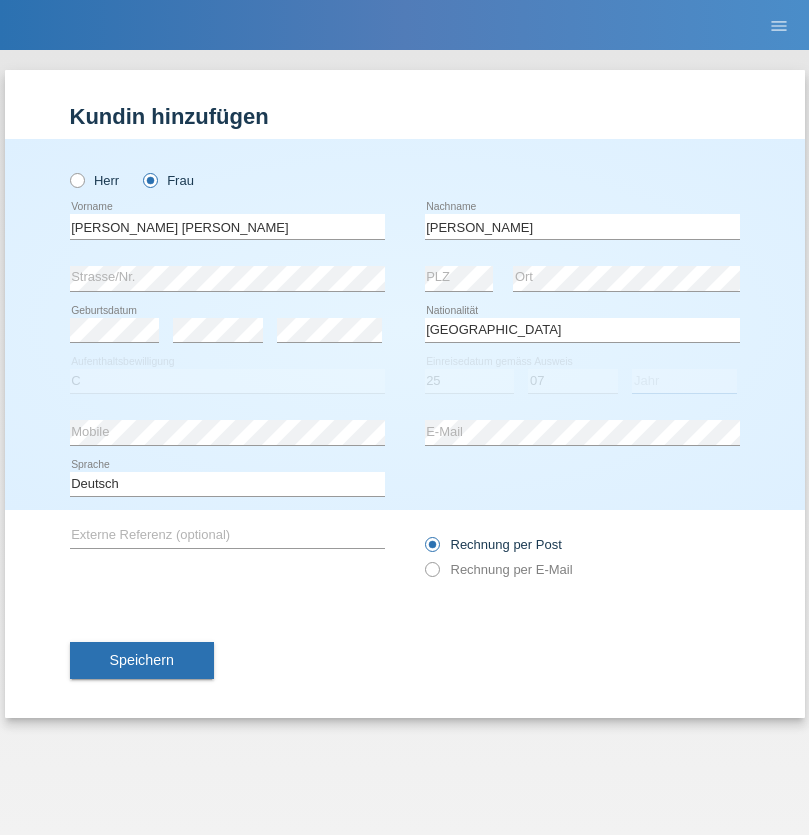 select on "2021" 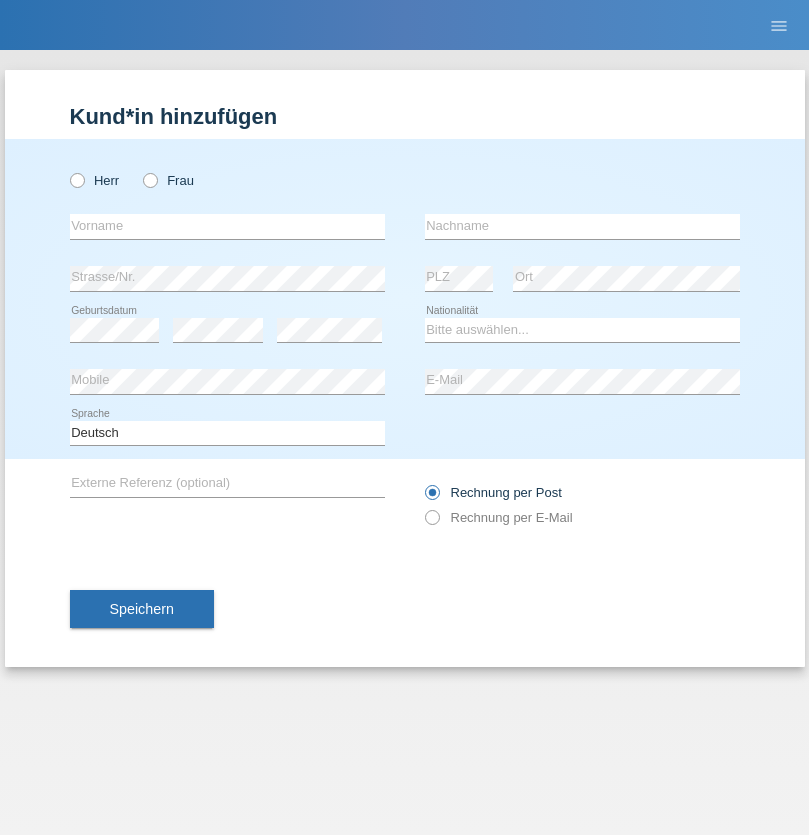 scroll, scrollTop: 0, scrollLeft: 0, axis: both 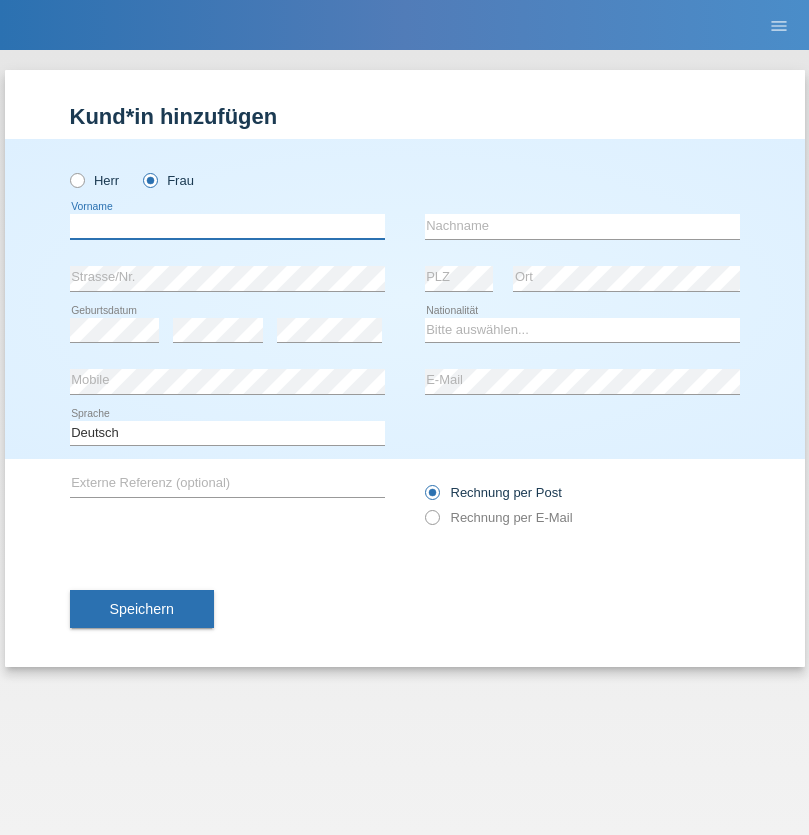 click at bounding box center (227, 226) 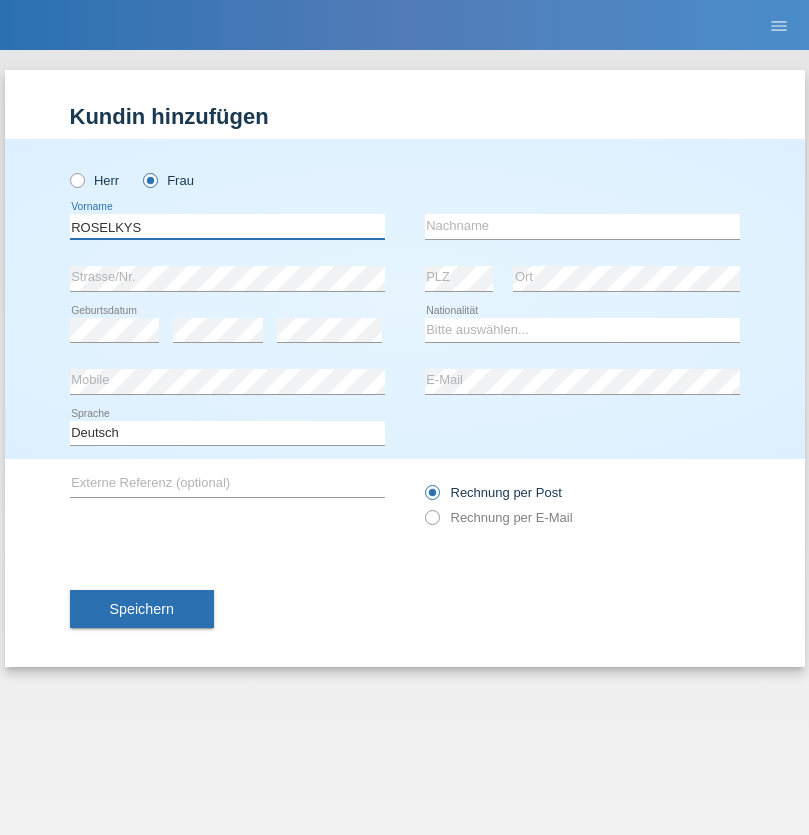 type on "ROSELKYS" 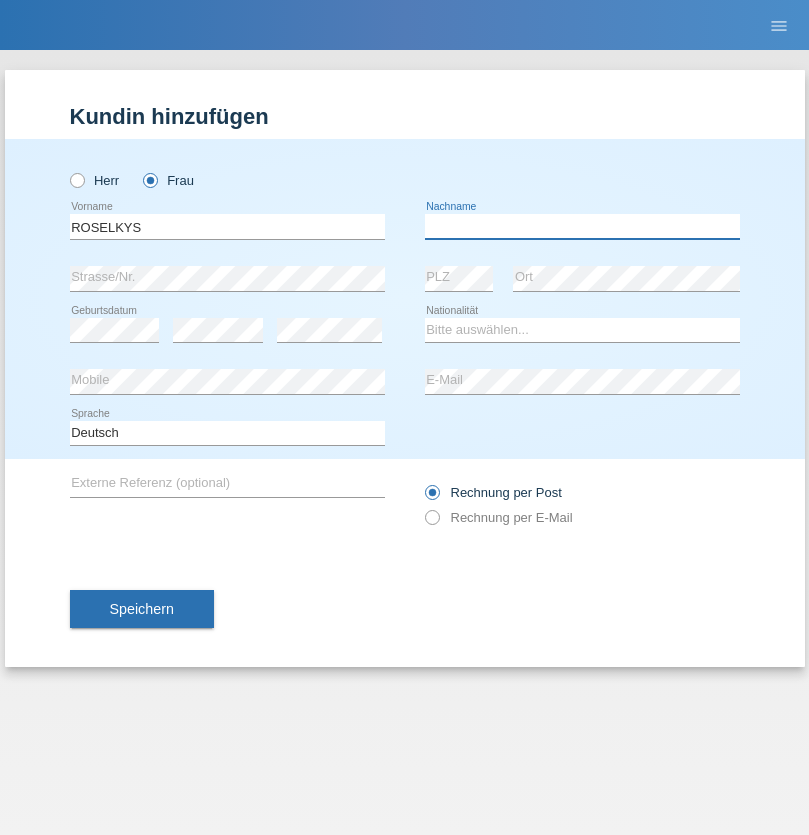 click at bounding box center (582, 226) 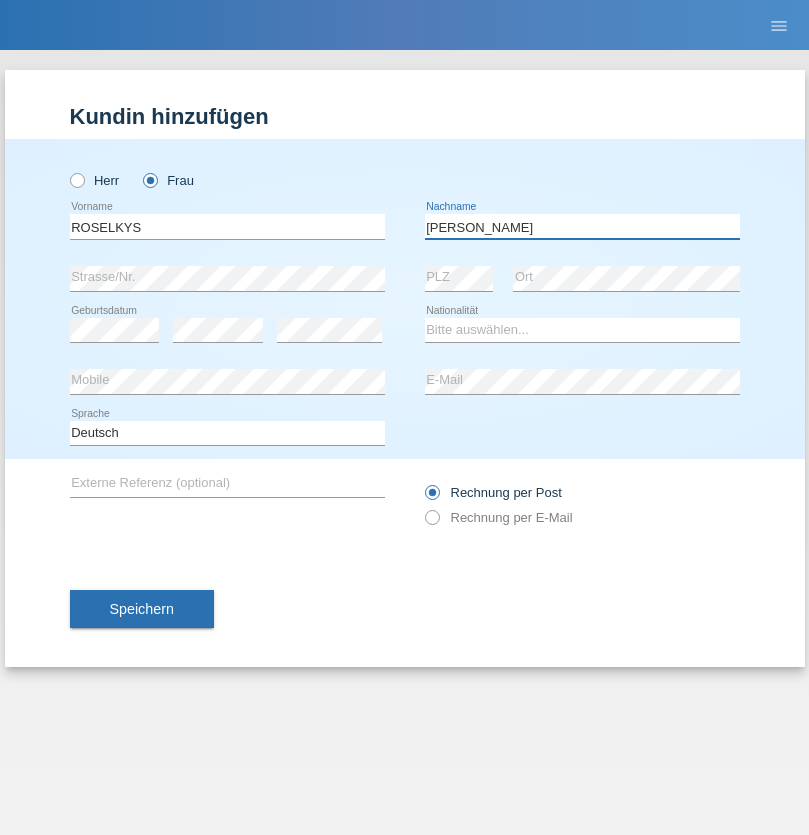 type on "LANZA" 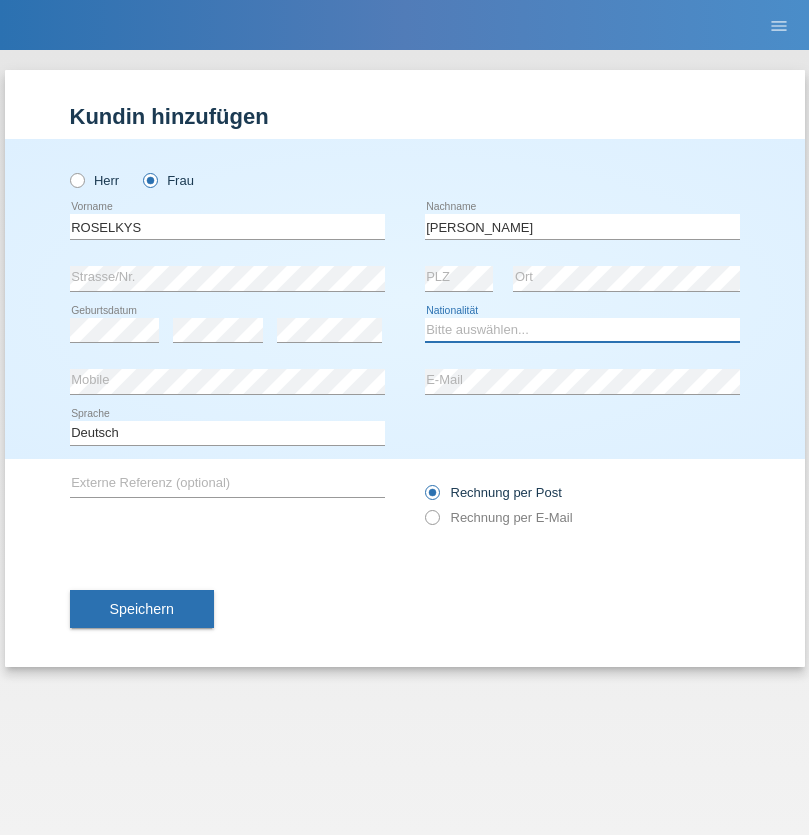 select on "VE" 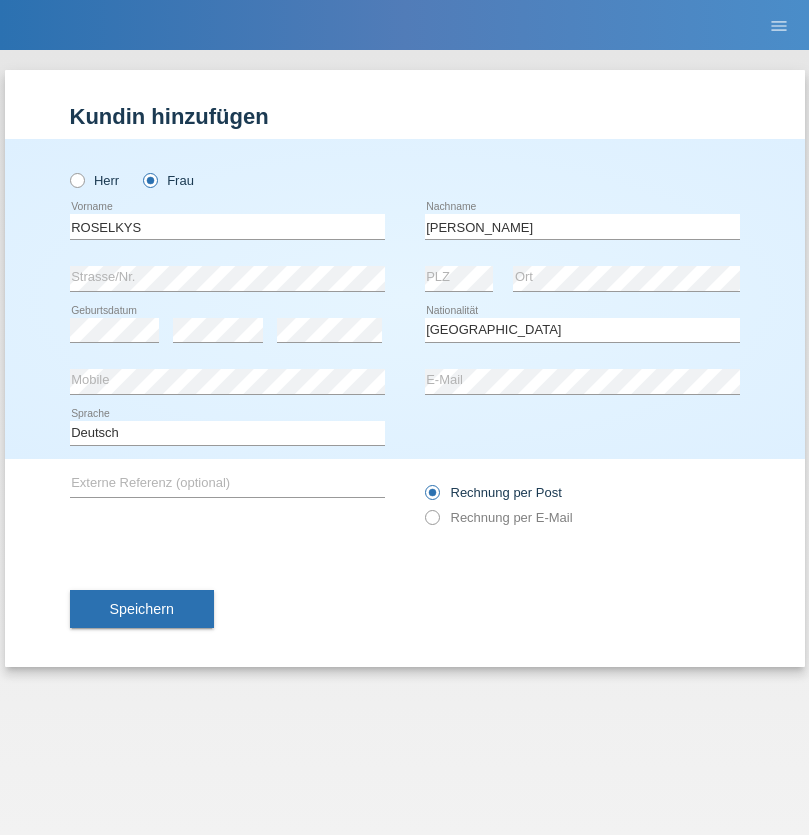 select on "C" 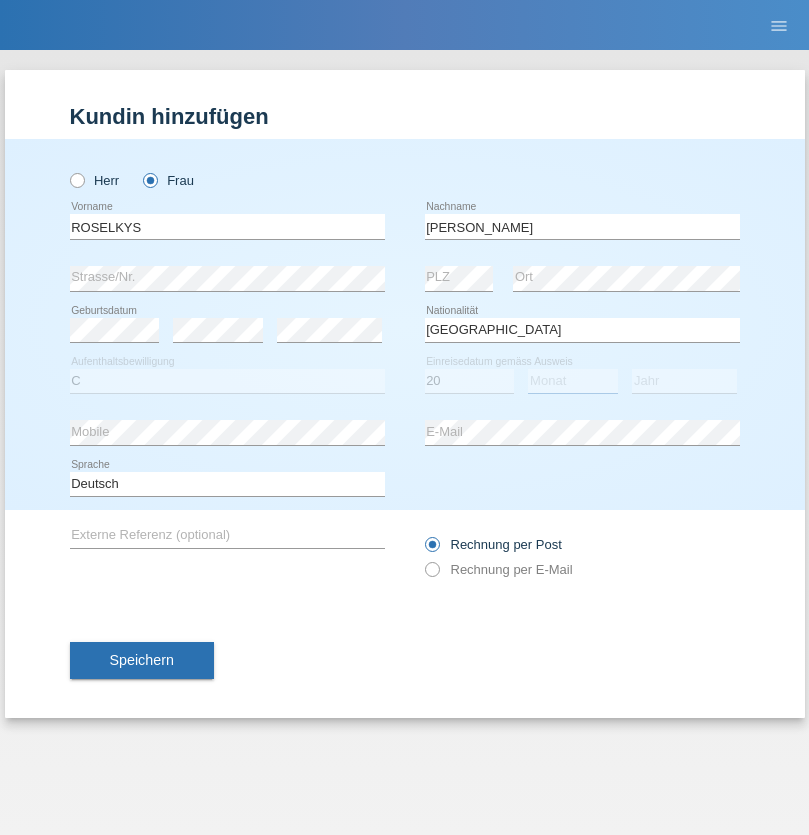 select on "03" 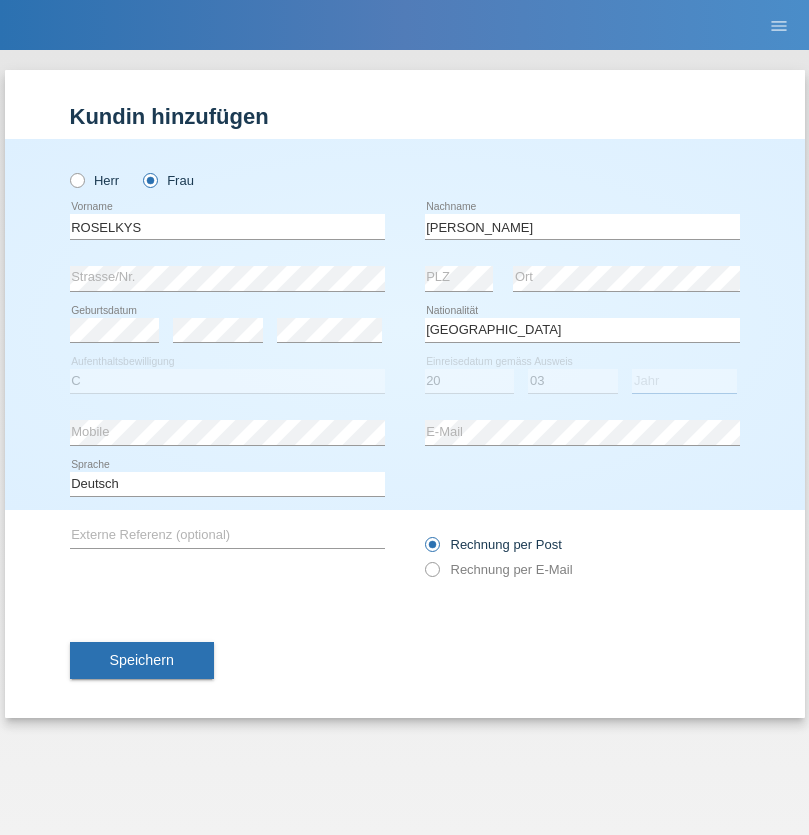 select on "2019" 